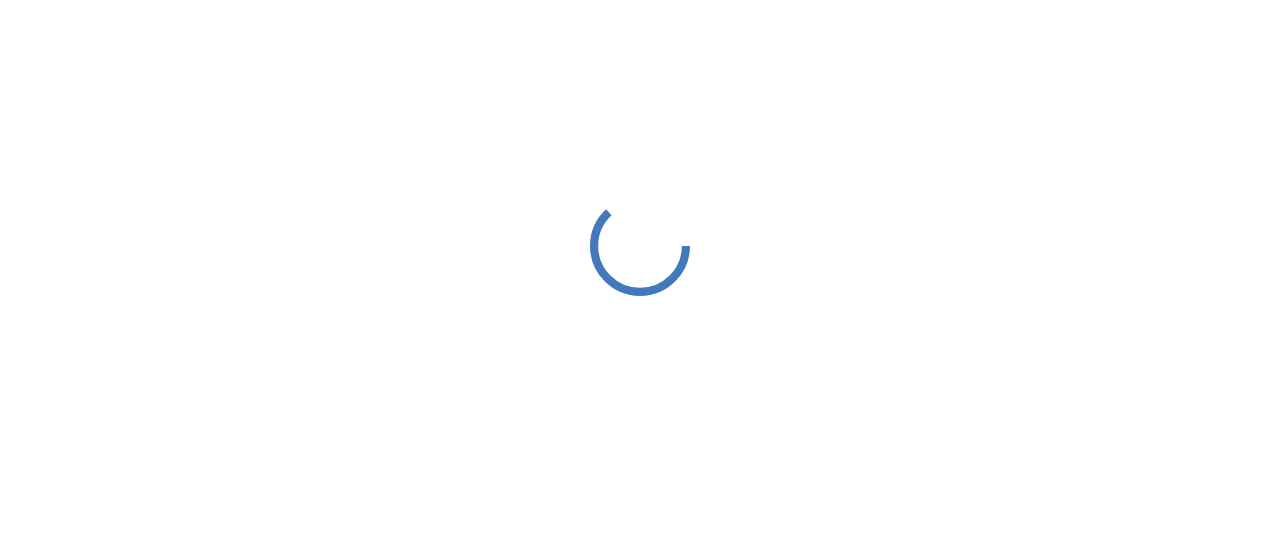scroll, scrollTop: 0, scrollLeft: 0, axis: both 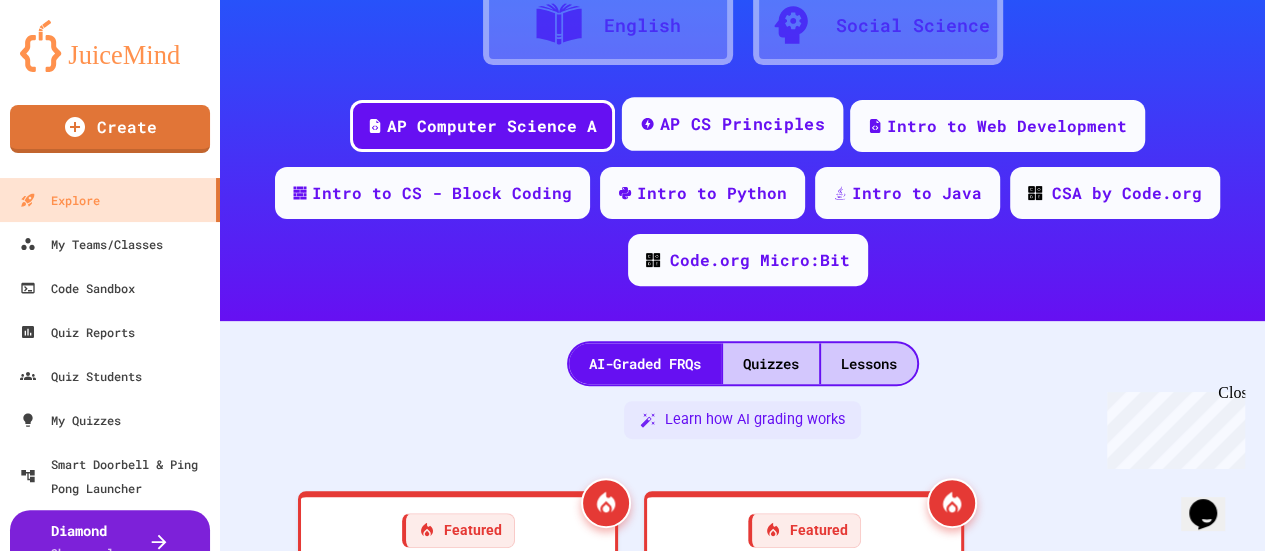 click on "AP CS Principles" at bounding box center (742, 124) 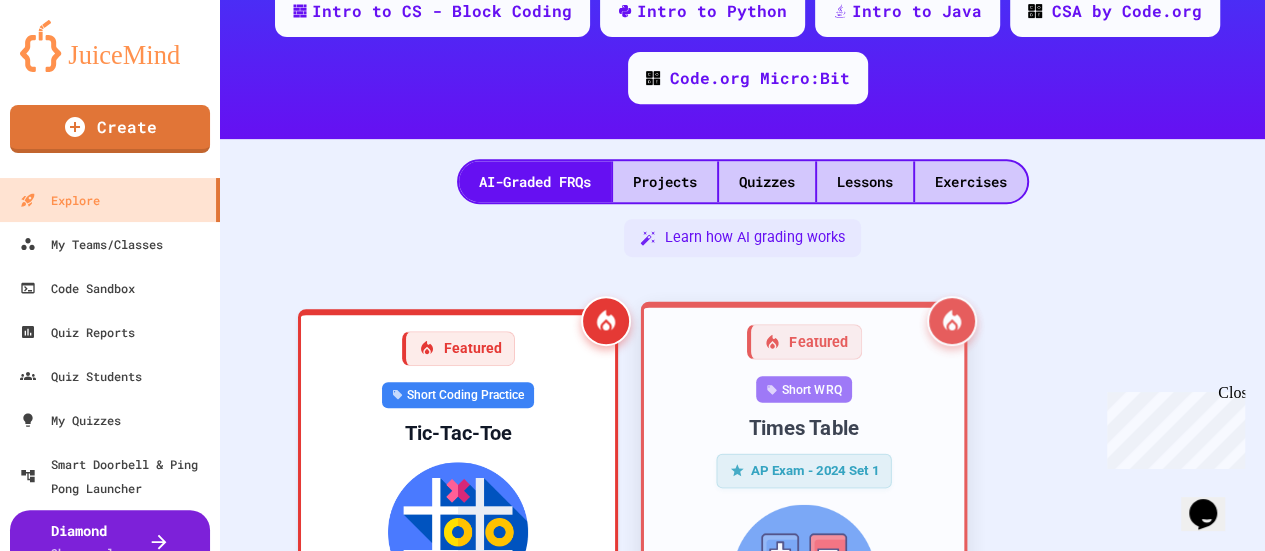 scroll, scrollTop: 500, scrollLeft: 0, axis: vertical 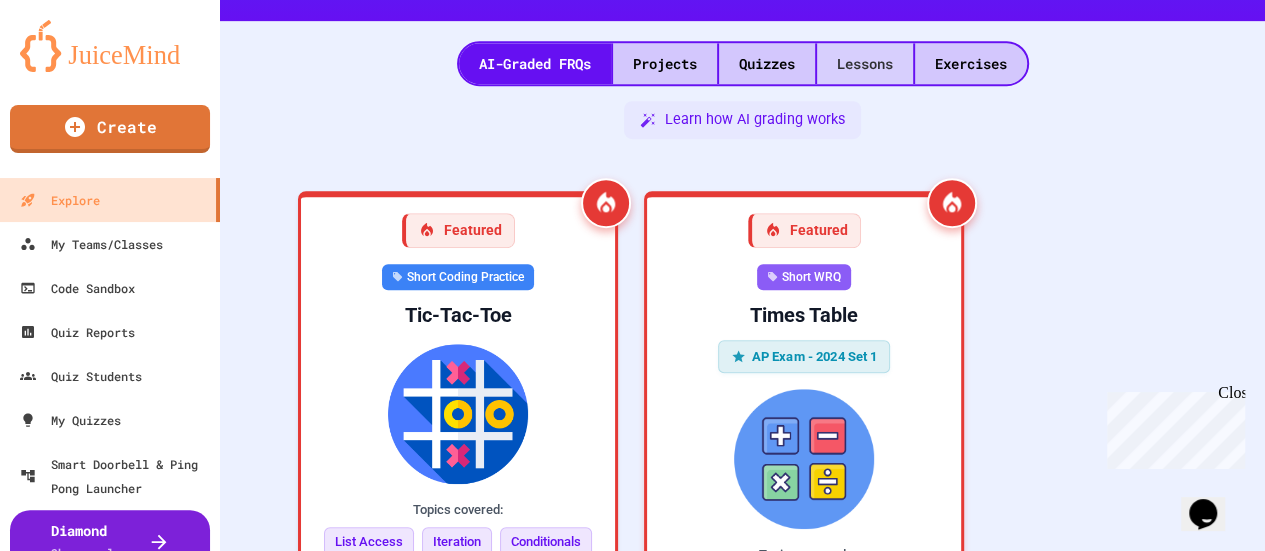 click on "Lessons" at bounding box center (865, 63) 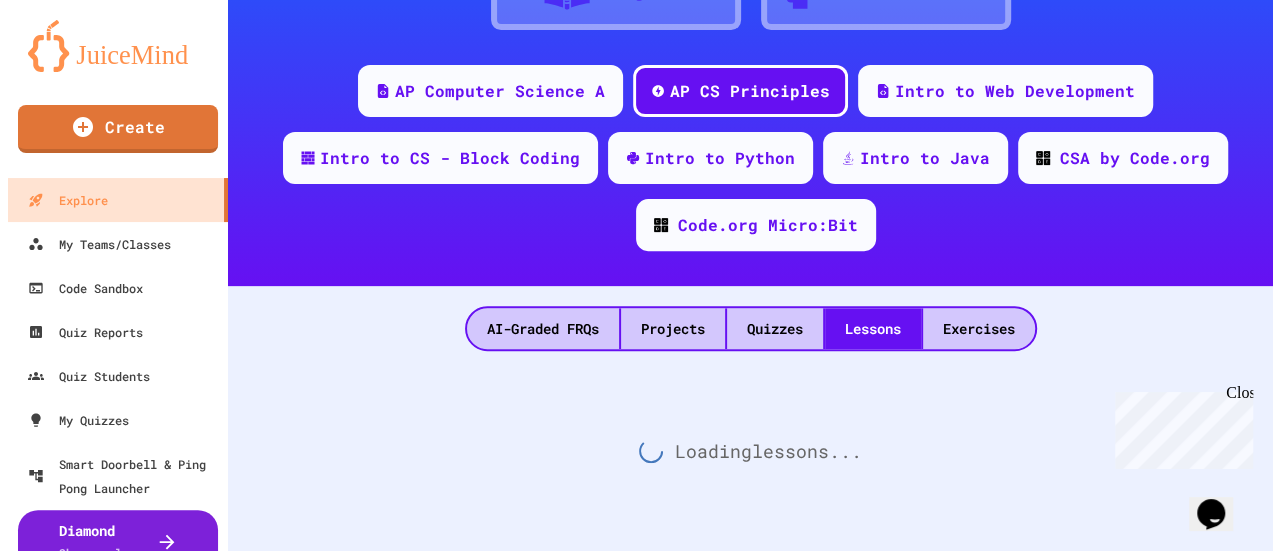 scroll, scrollTop: 500, scrollLeft: 0, axis: vertical 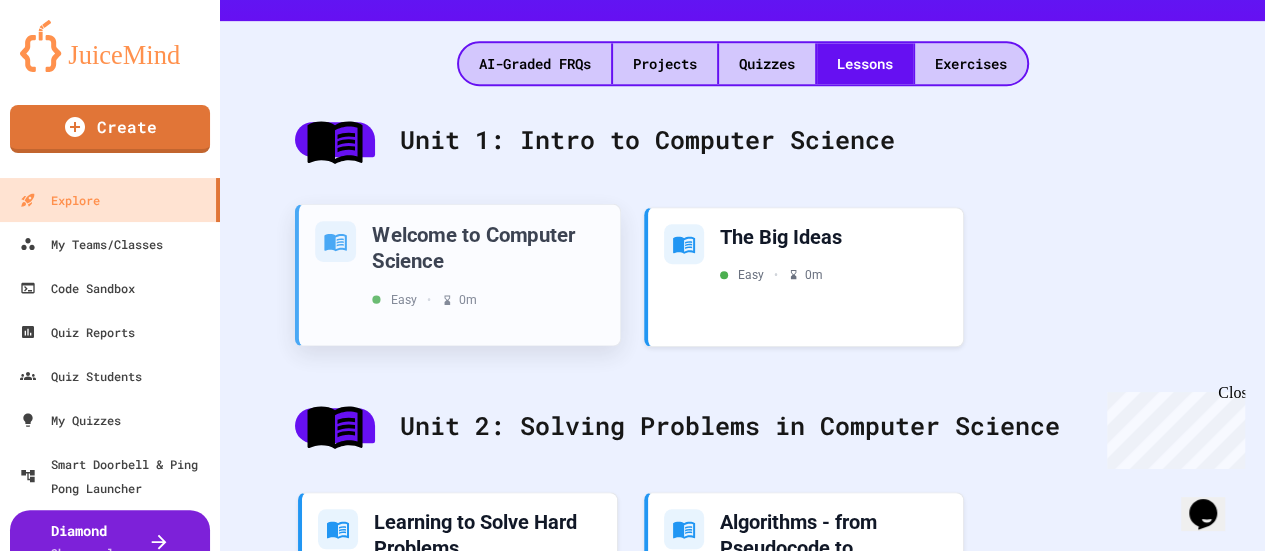click on "Welcome to Computer Science" at bounding box center [488, 246] 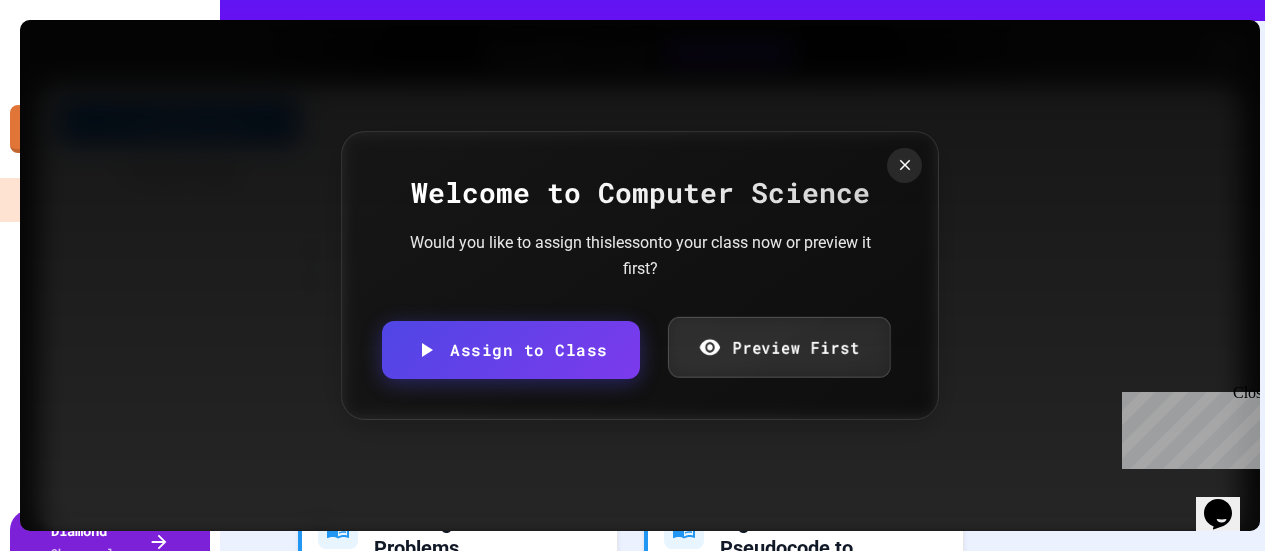 click on "Preview First" at bounding box center [778, 347] 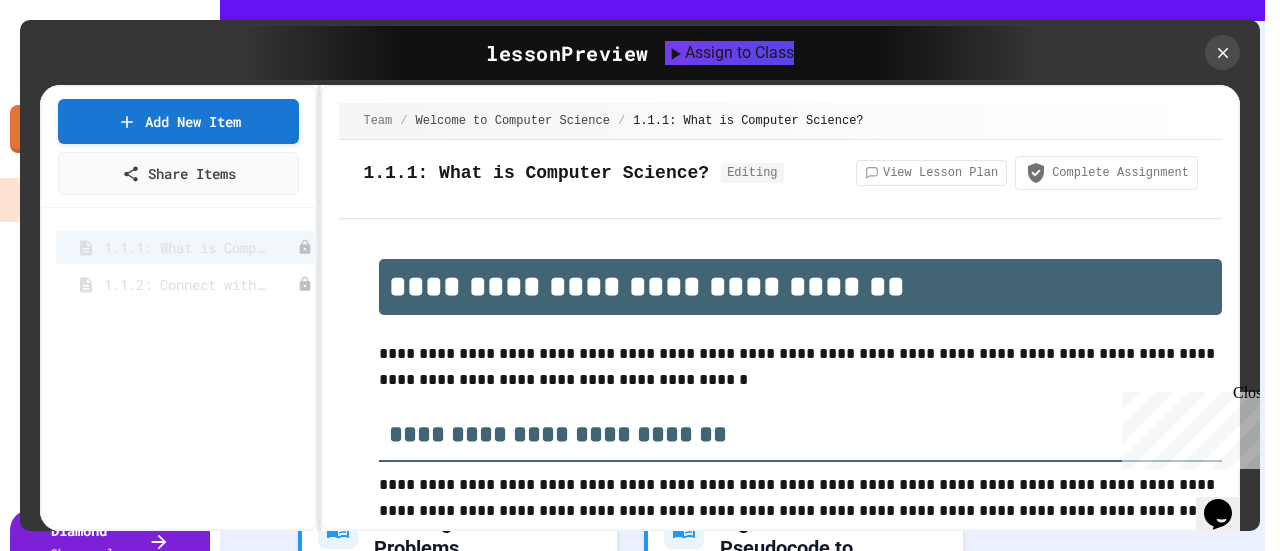 scroll, scrollTop: 3425, scrollLeft: 0, axis: vertical 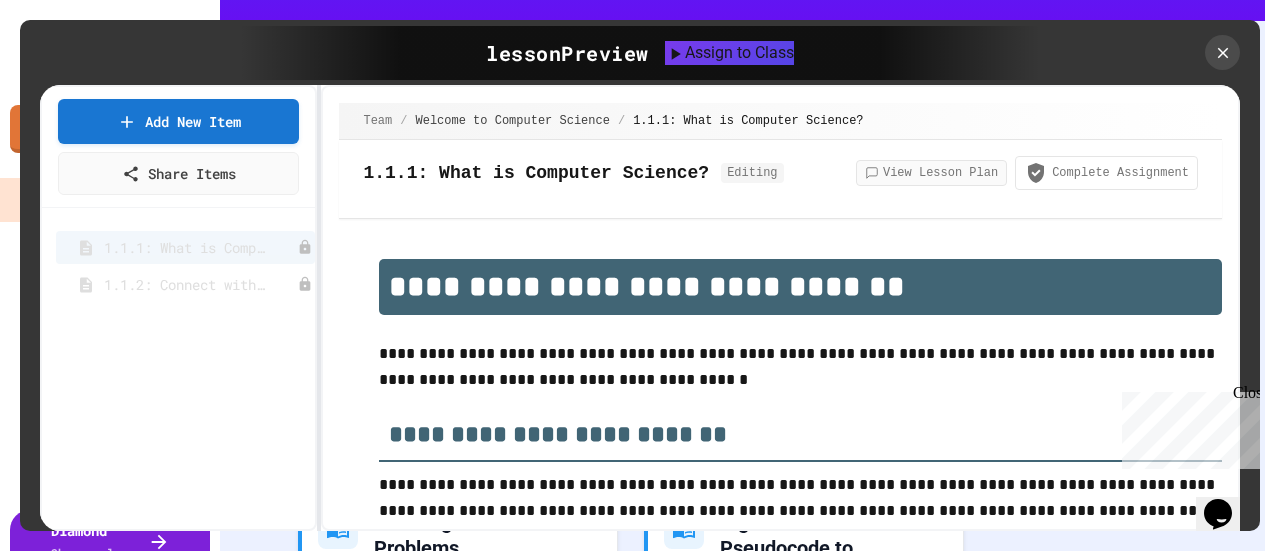 click on "View Lesson Plan" at bounding box center [931, 173] 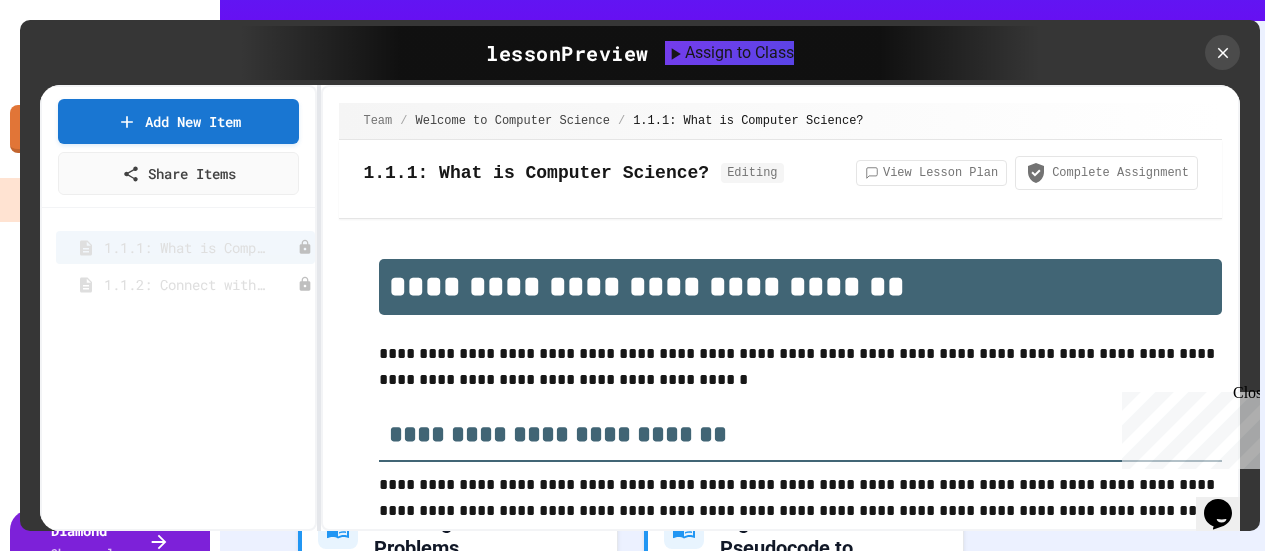 click 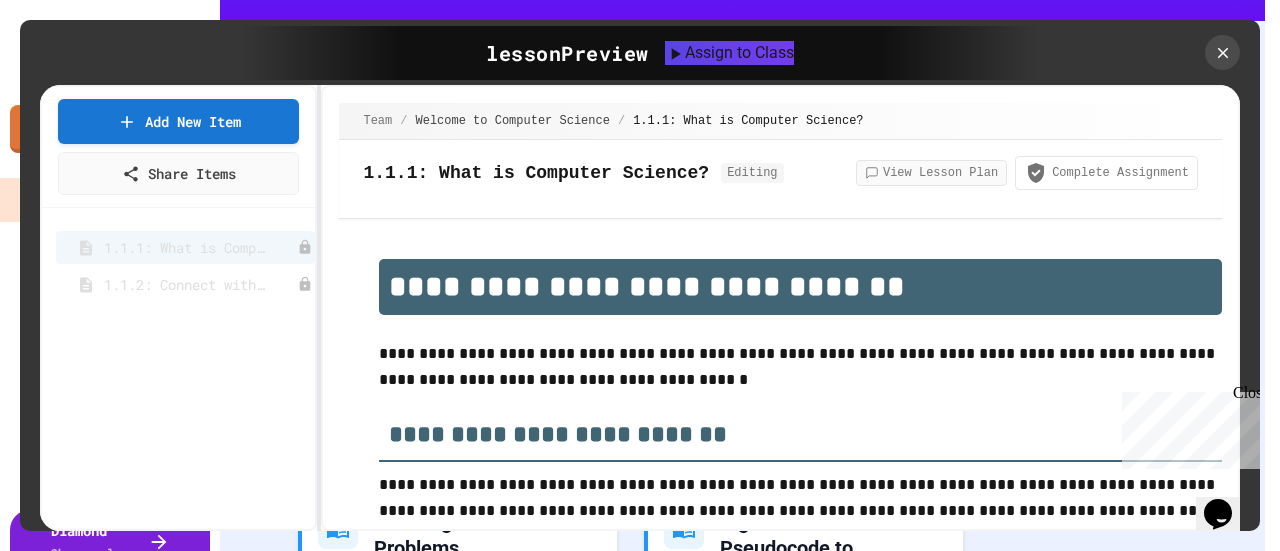 click on "View Lesson Plan" at bounding box center [931, 173] 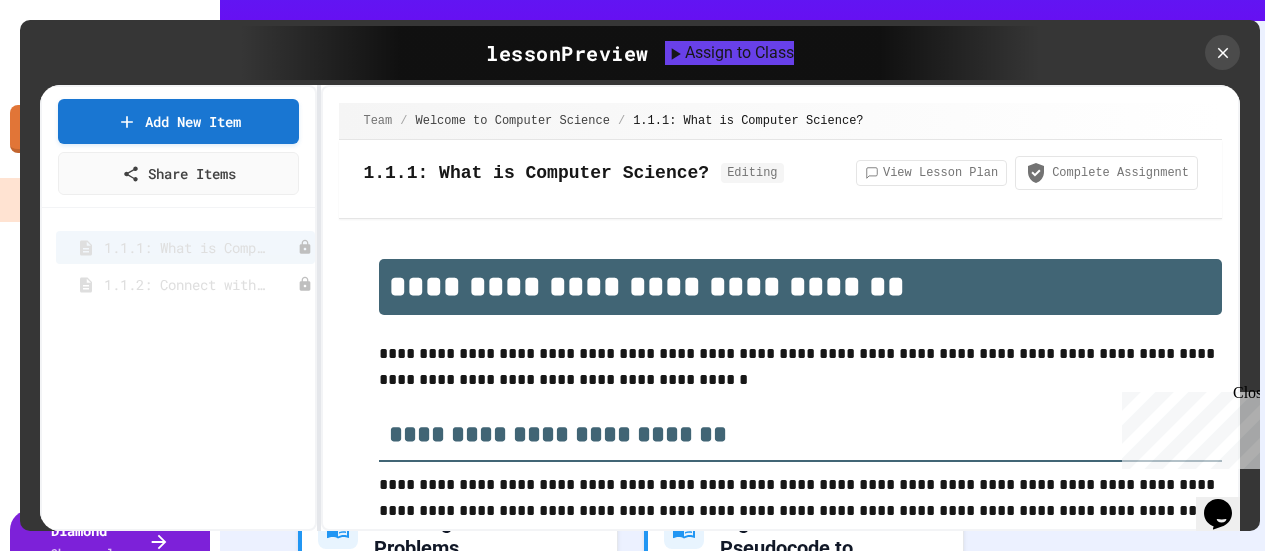 scroll, scrollTop: 100, scrollLeft: 0, axis: vertical 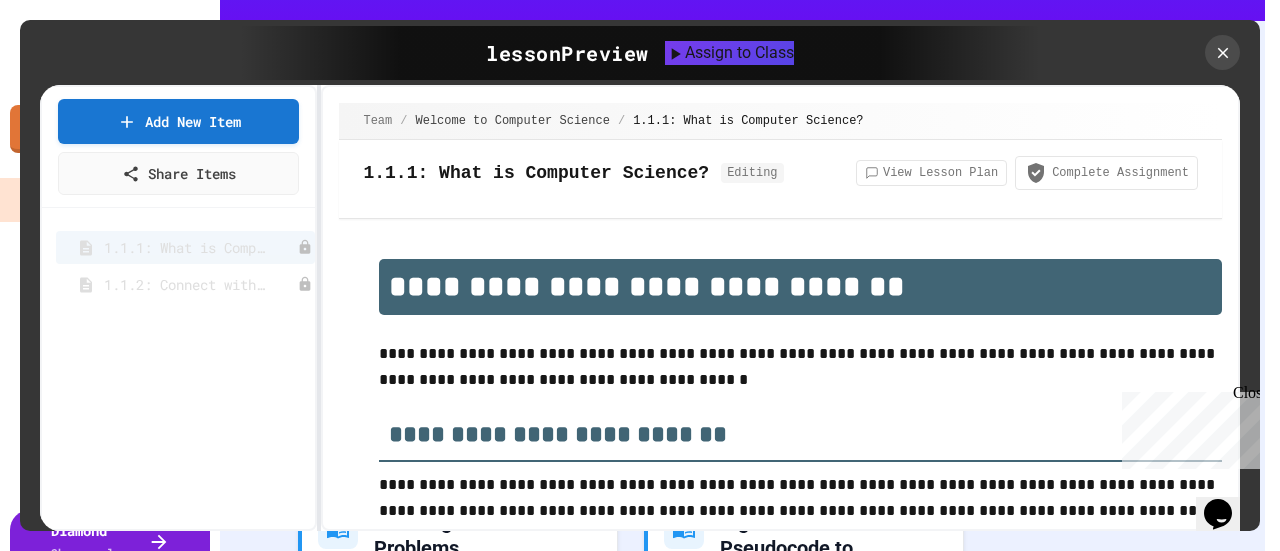 click 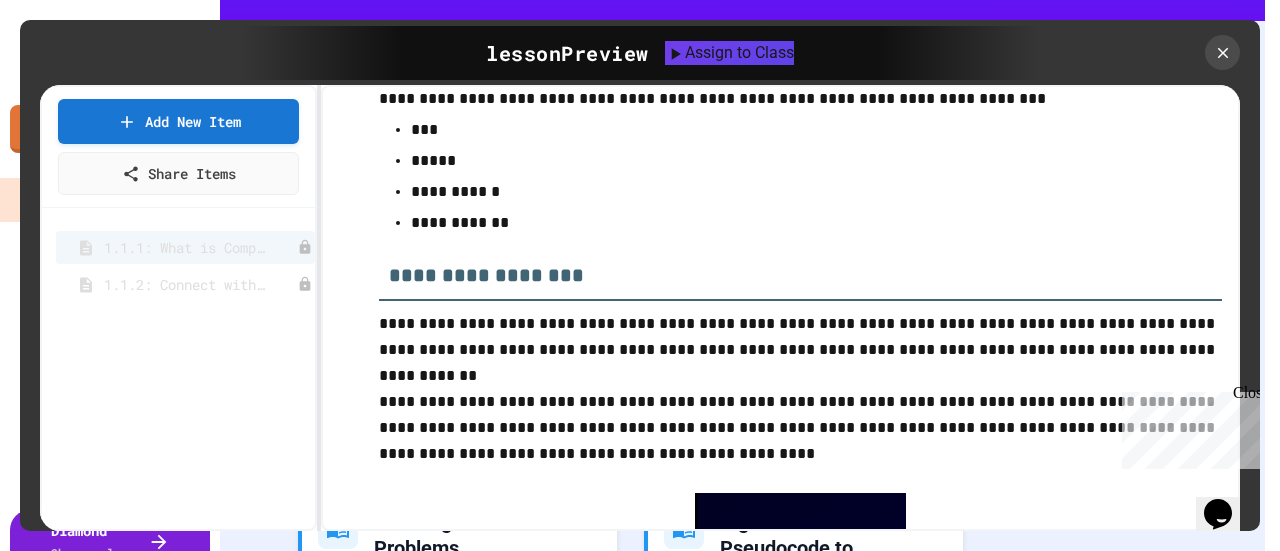 scroll, scrollTop: 600, scrollLeft: 0, axis: vertical 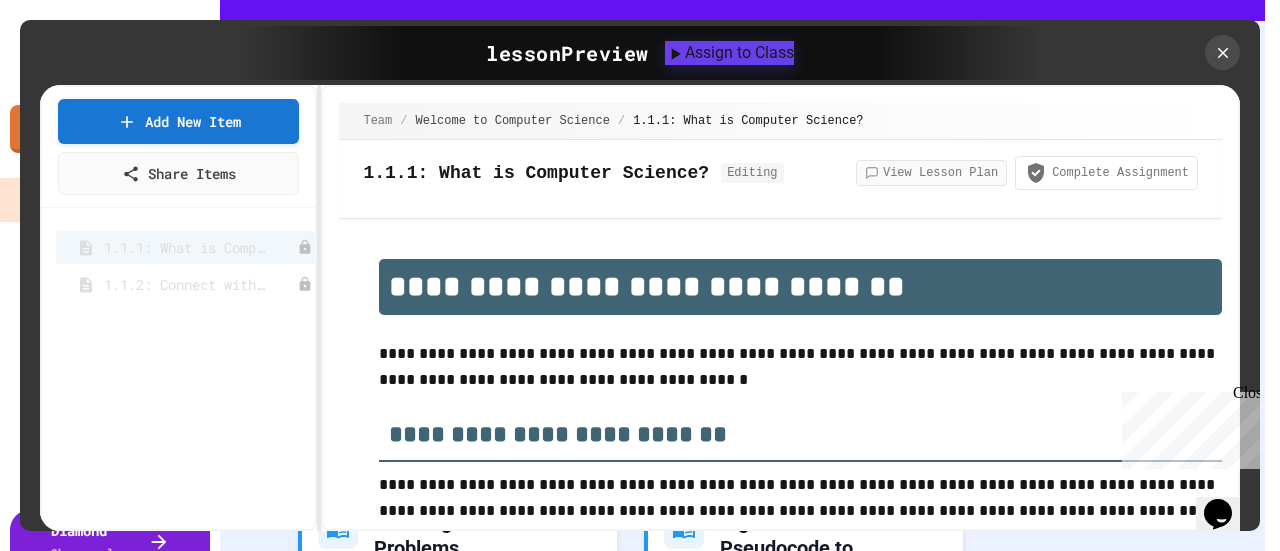 click on "View Lesson Plan" at bounding box center [931, 173] 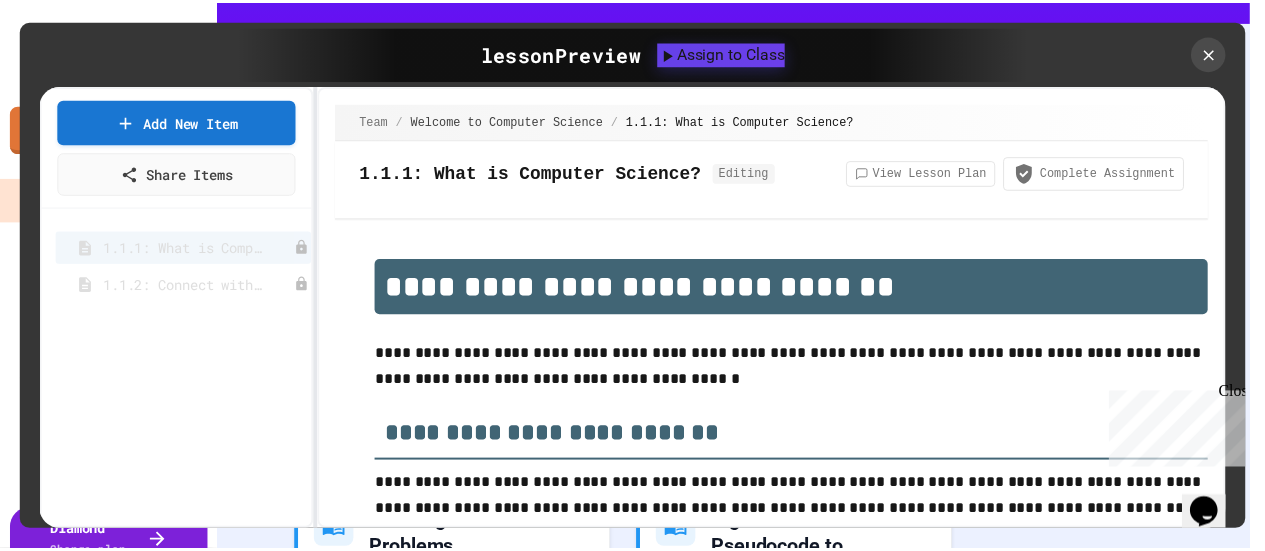 scroll, scrollTop: 0, scrollLeft: 0, axis: both 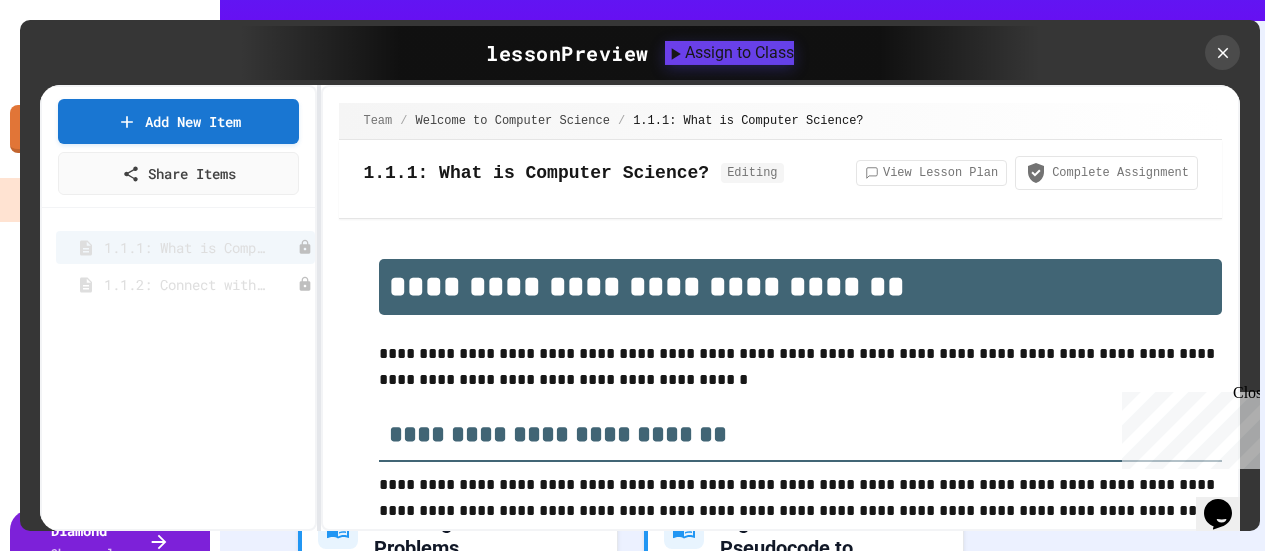 click 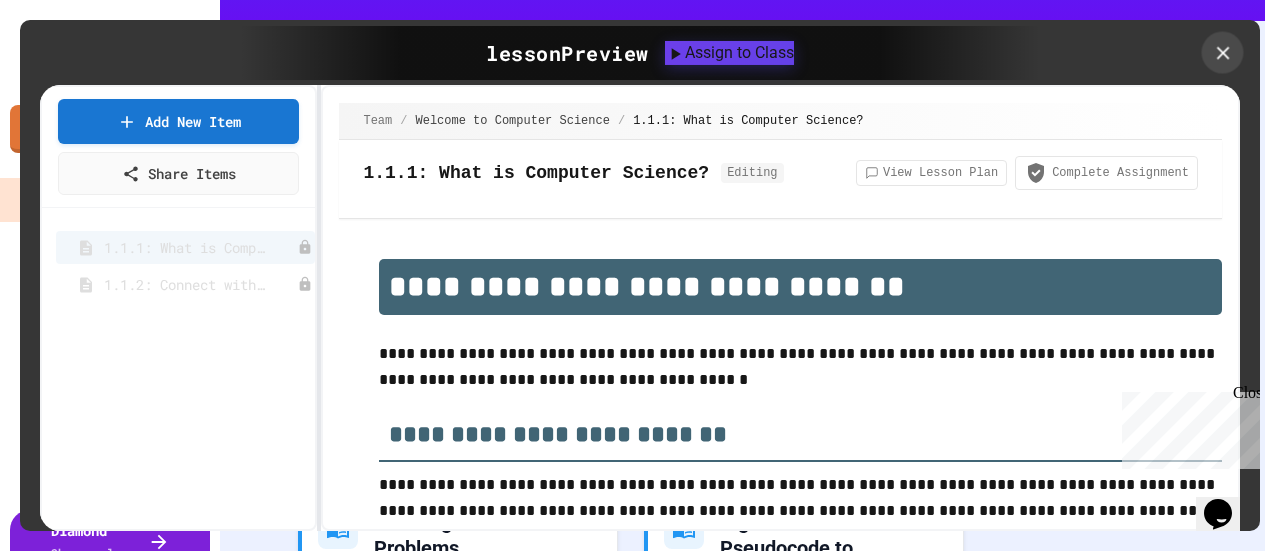 click 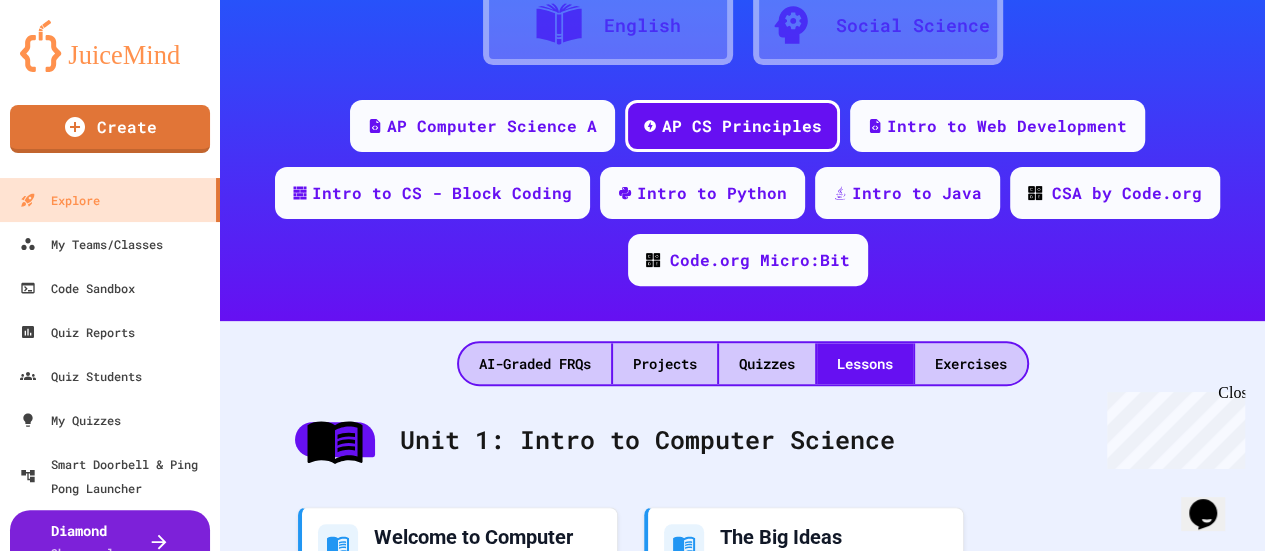 scroll, scrollTop: 0, scrollLeft: 0, axis: both 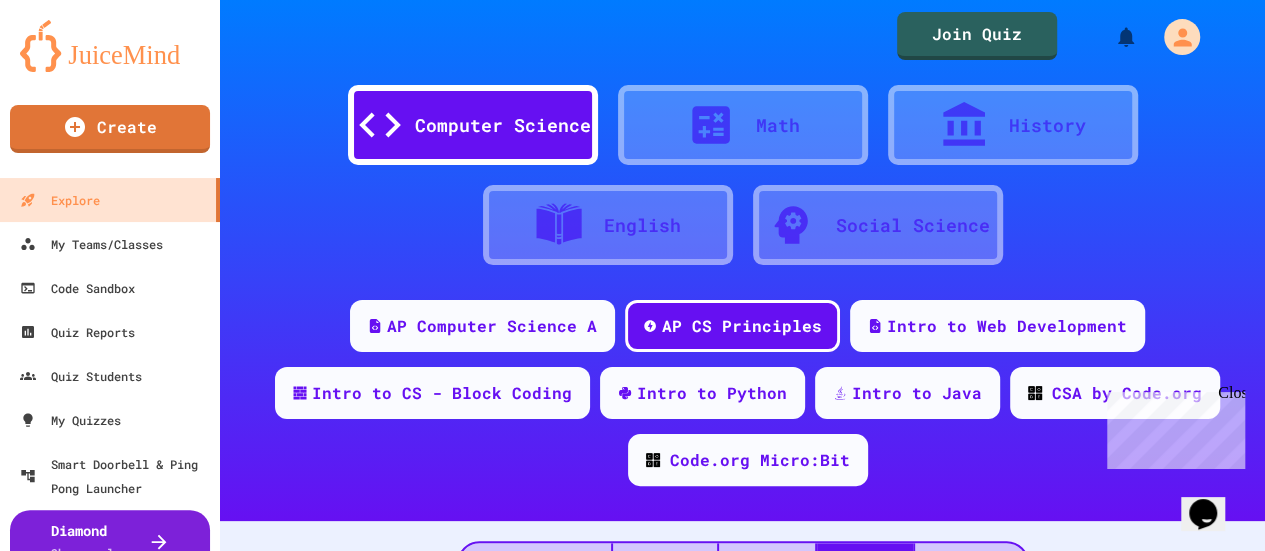 click on "Social Science" at bounding box center (913, 225) 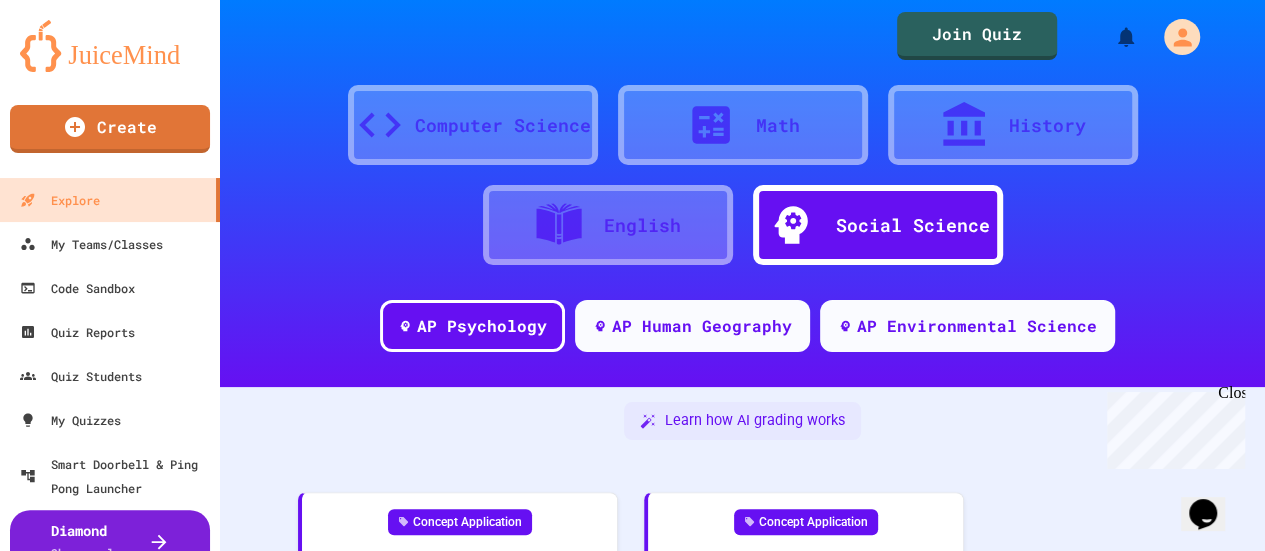 click on "Math" at bounding box center (778, 125) 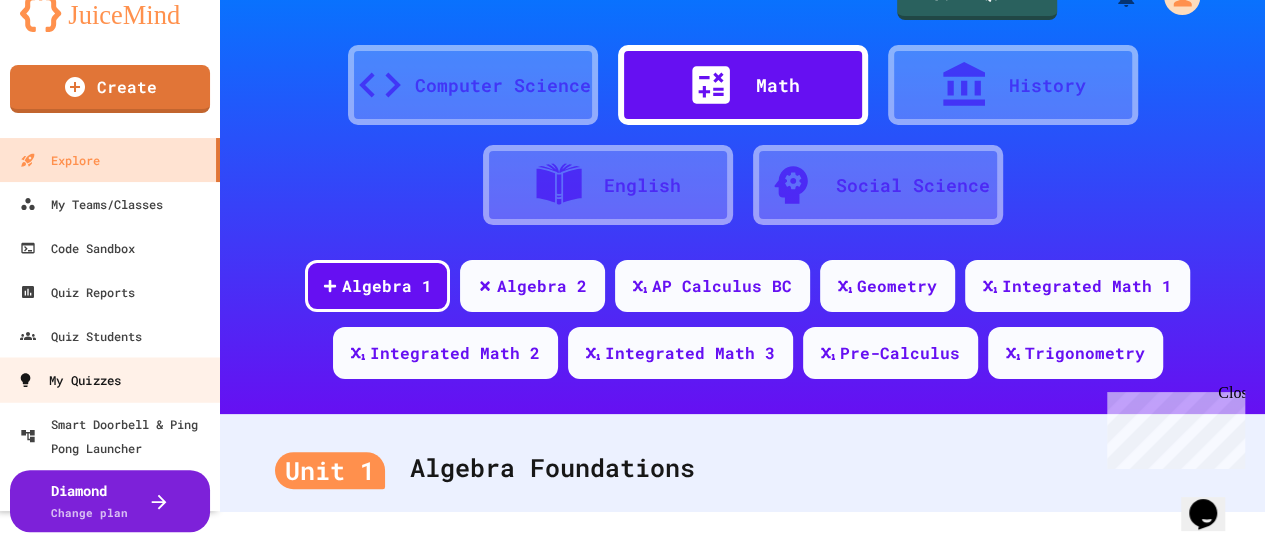 scroll, scrollTop: 0, scrollLeft: 0, axis: both 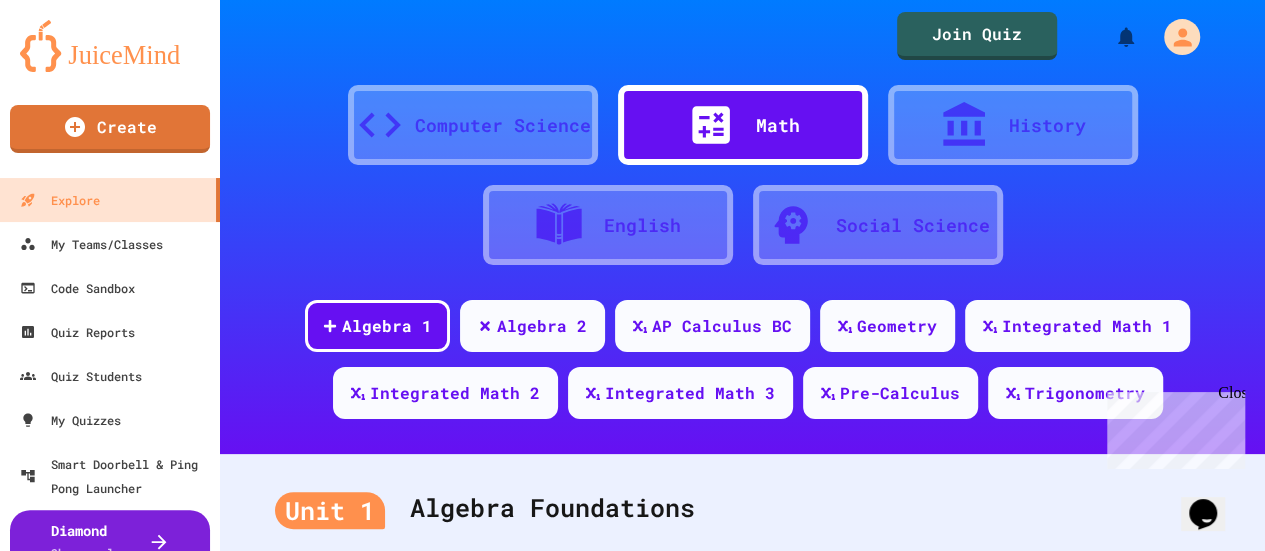 click on "Computer Science" at bounding box center [473, 125] 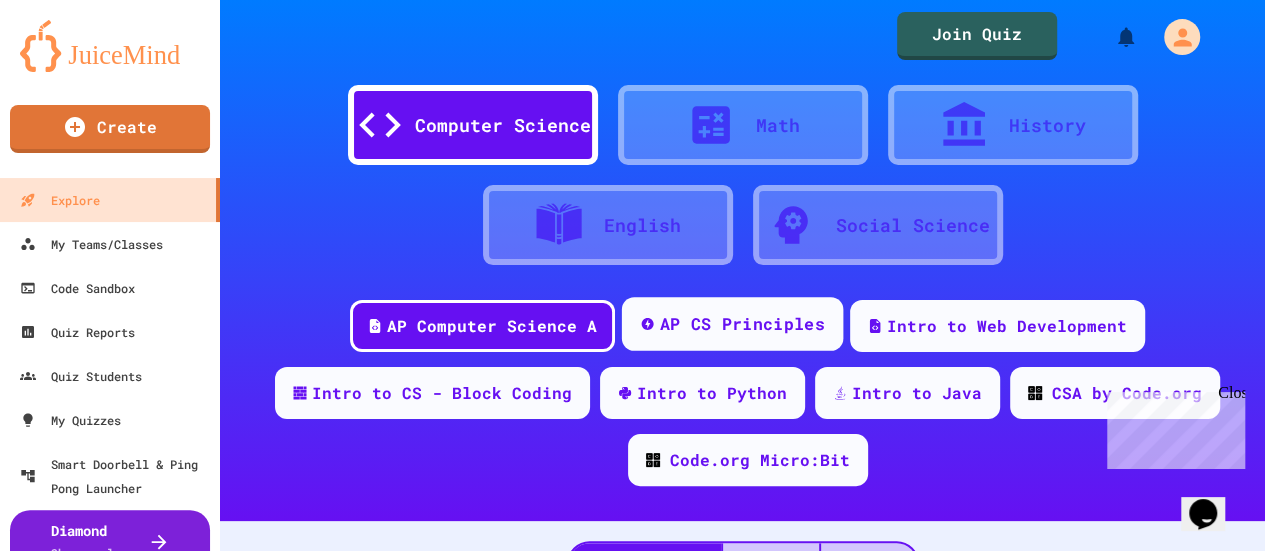 click on "AP CS Principles" at bounding box center (742, 324) 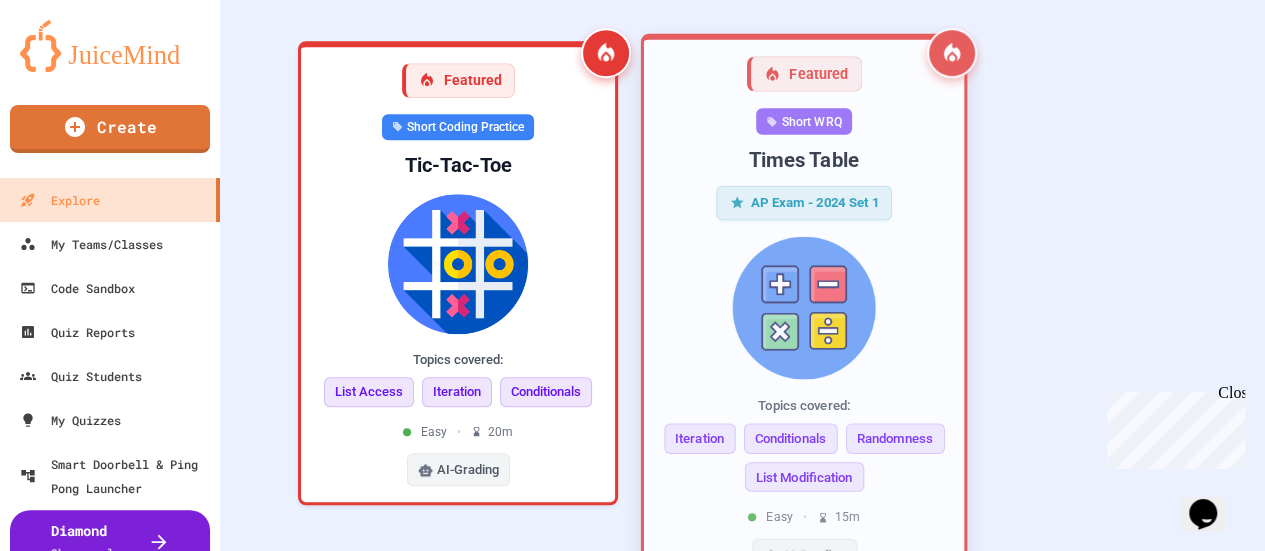 scroll, scrollTop: 350, scrollLeft: 0, axis: vertical 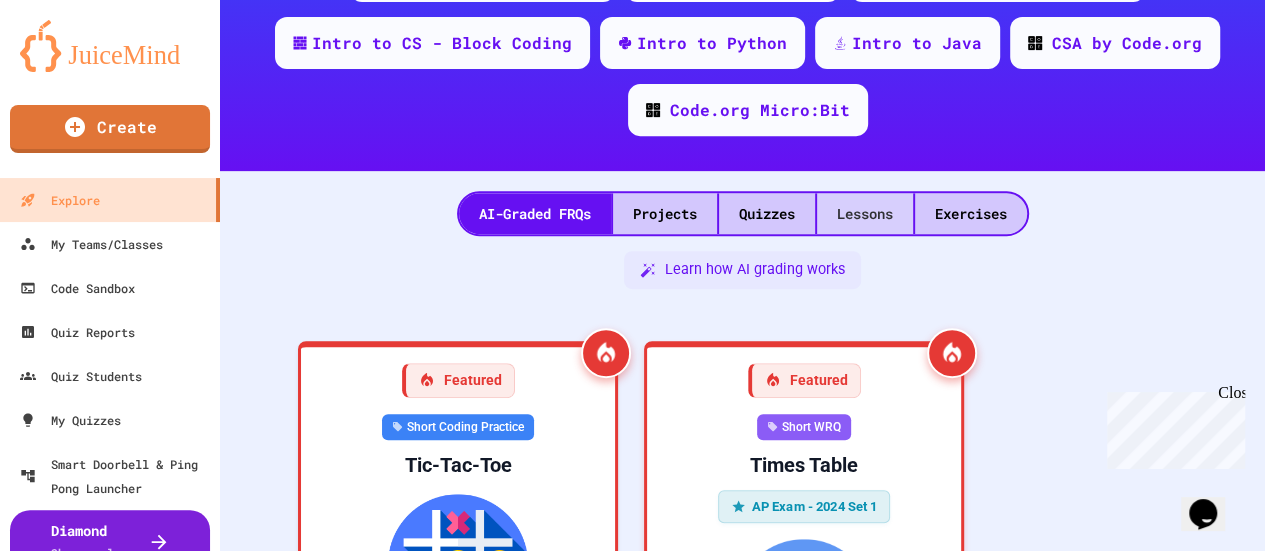 click on "Lessons" at bounding box center [865, 213] 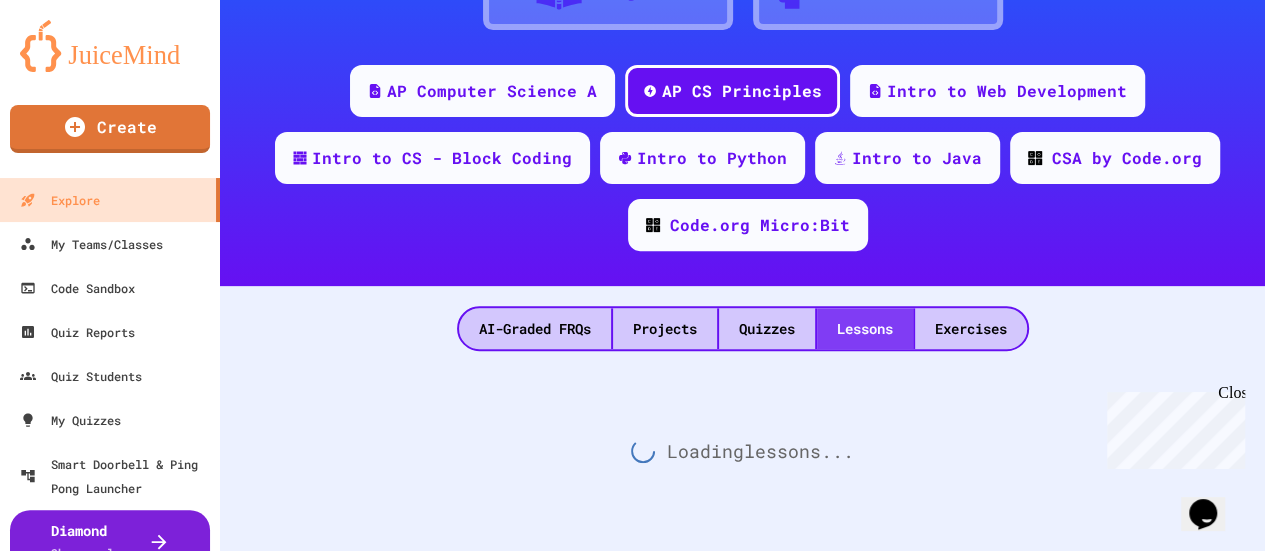 scroll, scrollTop: 250, scrollLeft: 0, axis: vertical 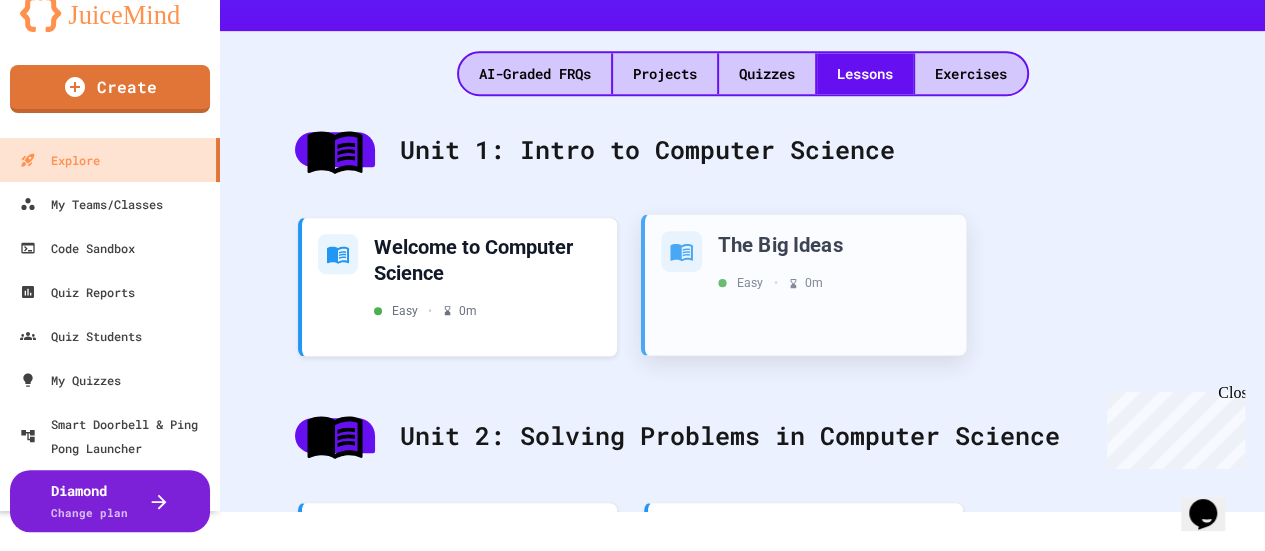 click on "The Big Ideas Easy • 0 m" at bounding box center [834, 260] 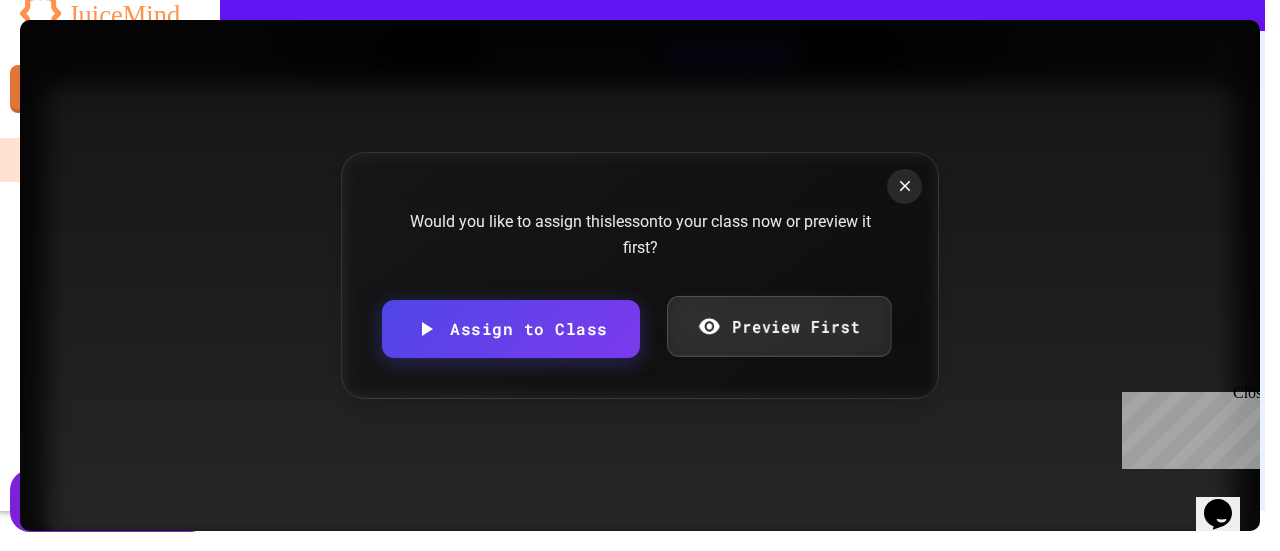 click on "Preview First" at bounding box center (779, 326) 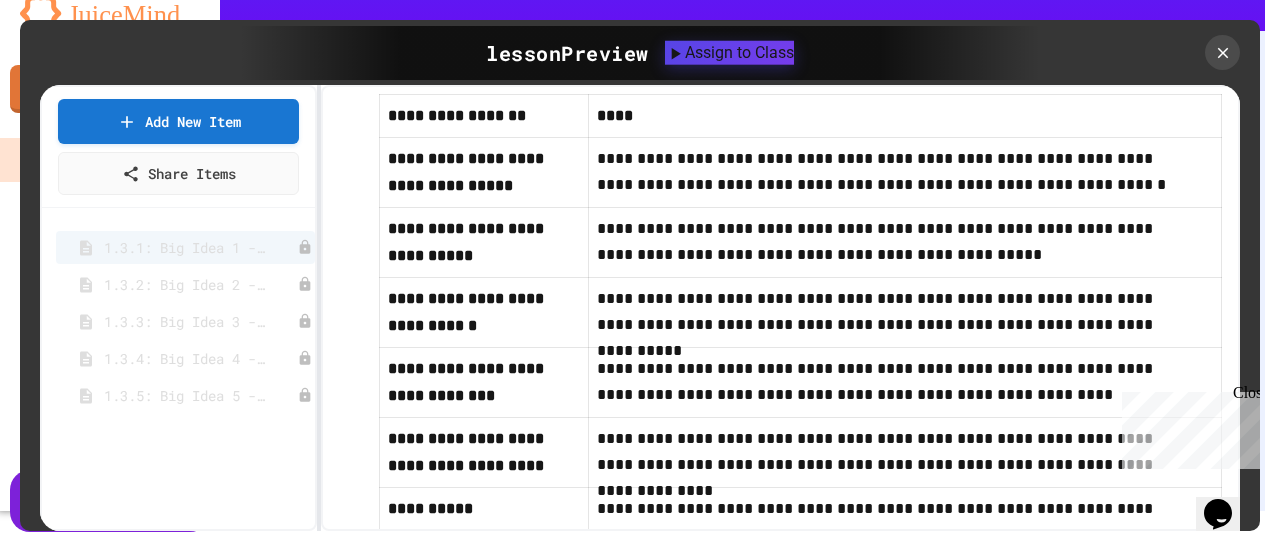 scroll, scrollTop: 1300, scrollLeft: 0, axis: vertical 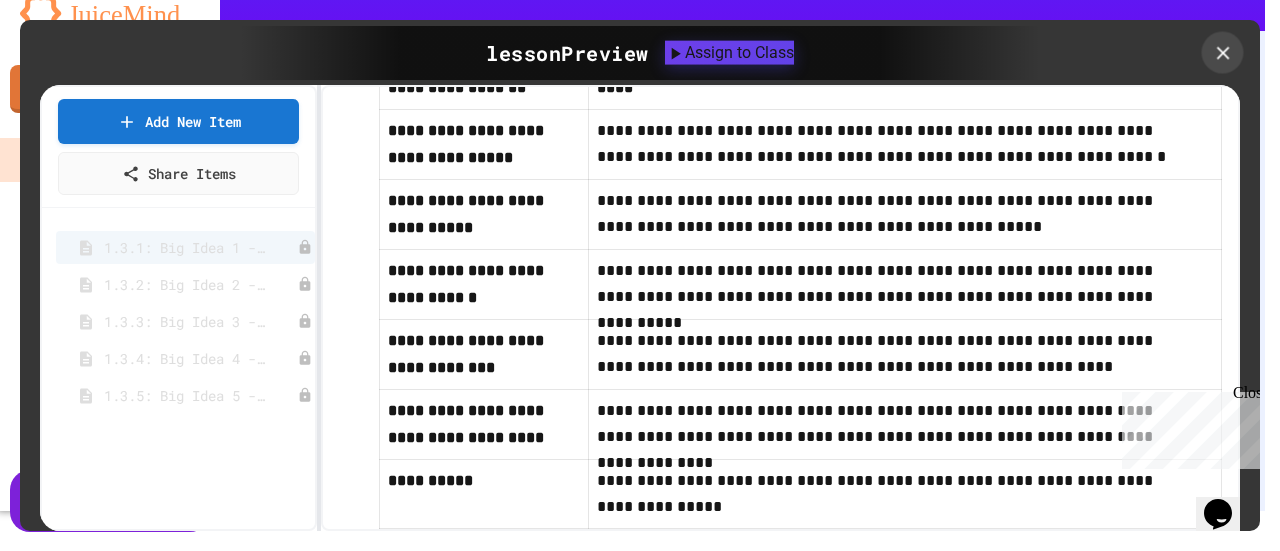 click 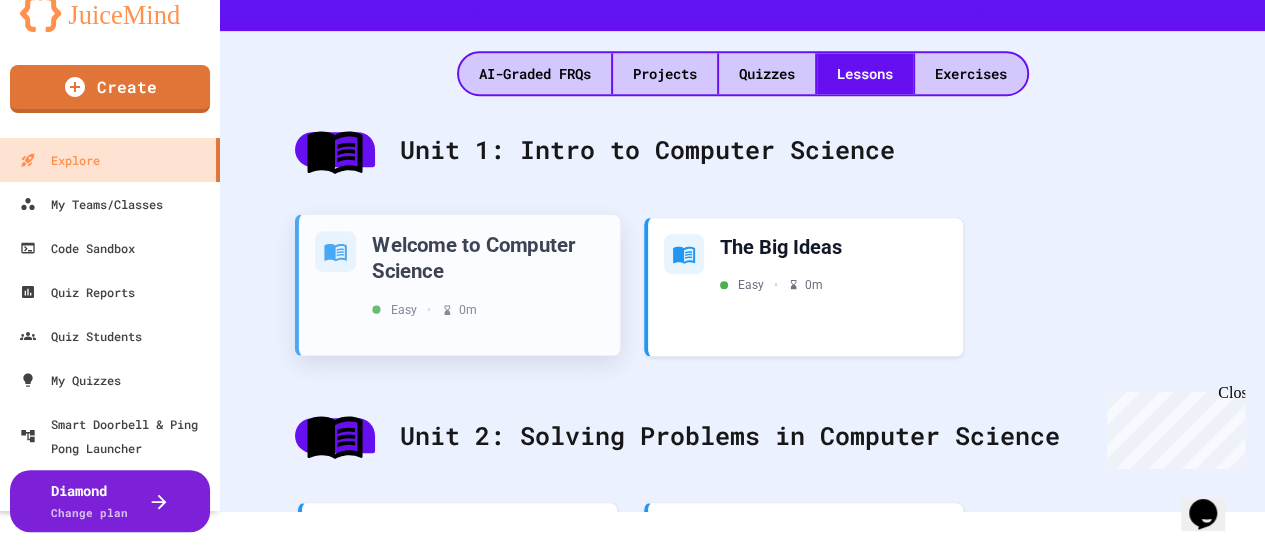 click on "Welcome to Computer Science" at bounding box center (488, 256) 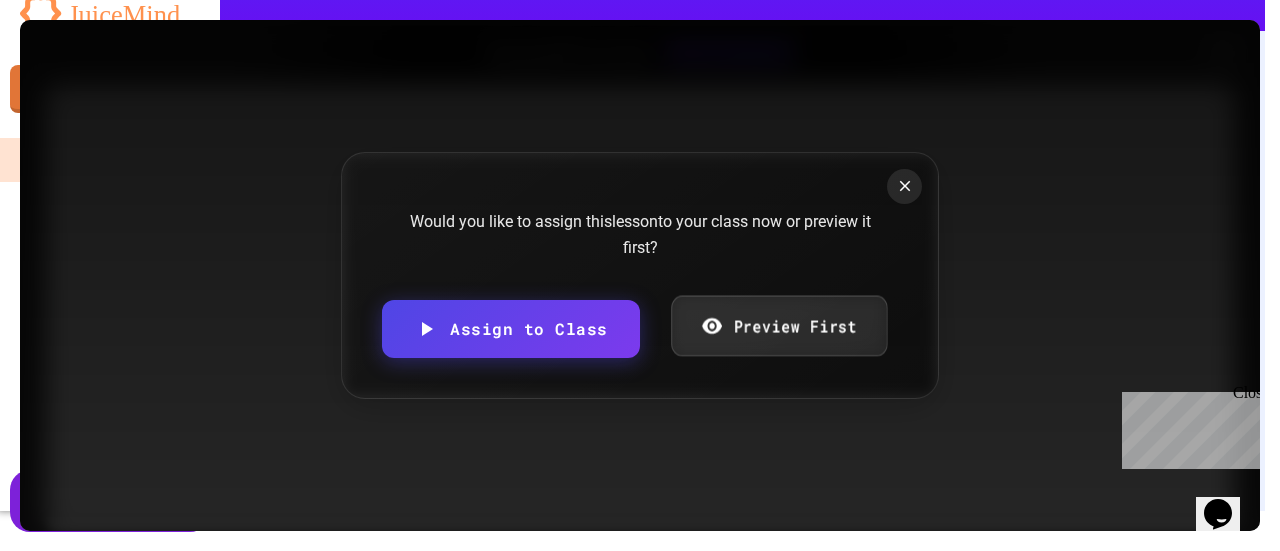 click on "Preview First" at bounding box center [779, 326] 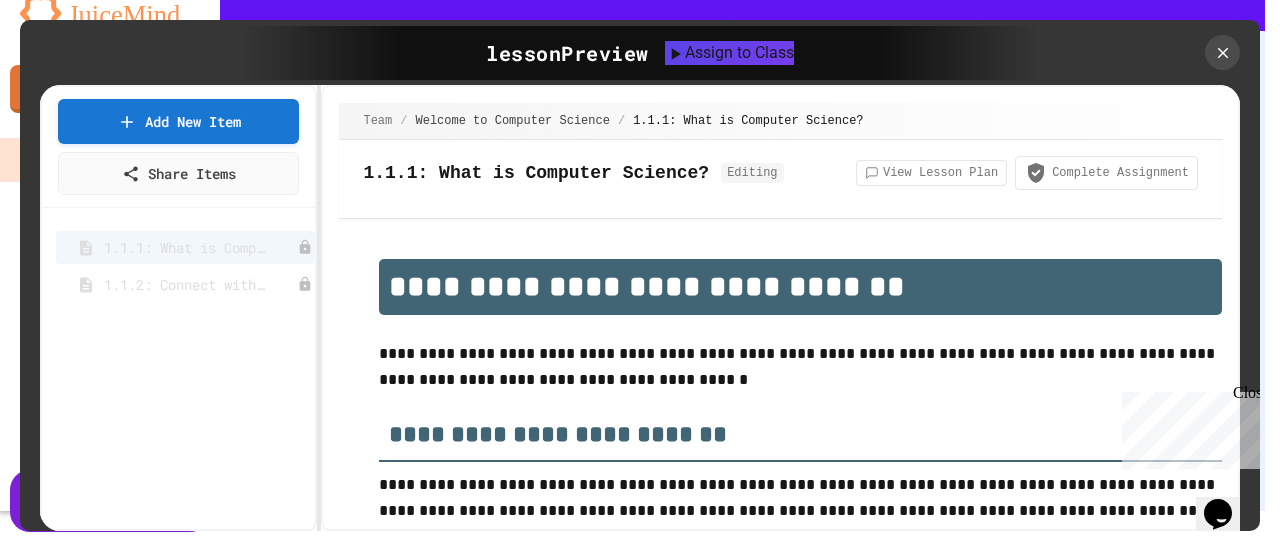 scroll, scrollTop: 3424, scrollLeft: 0, axis: vertical 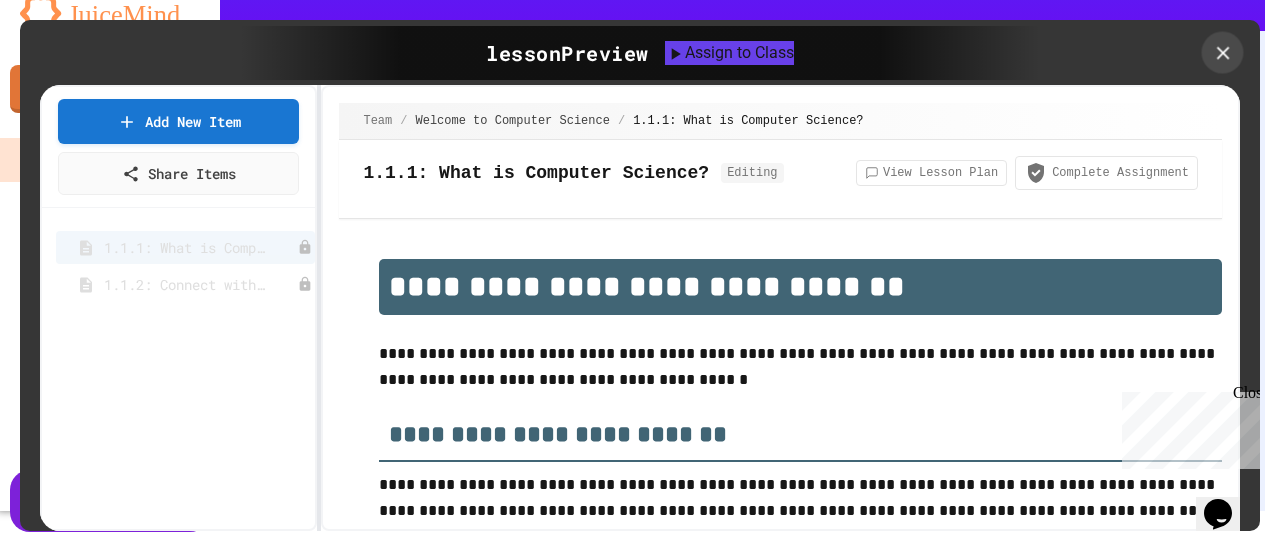 click 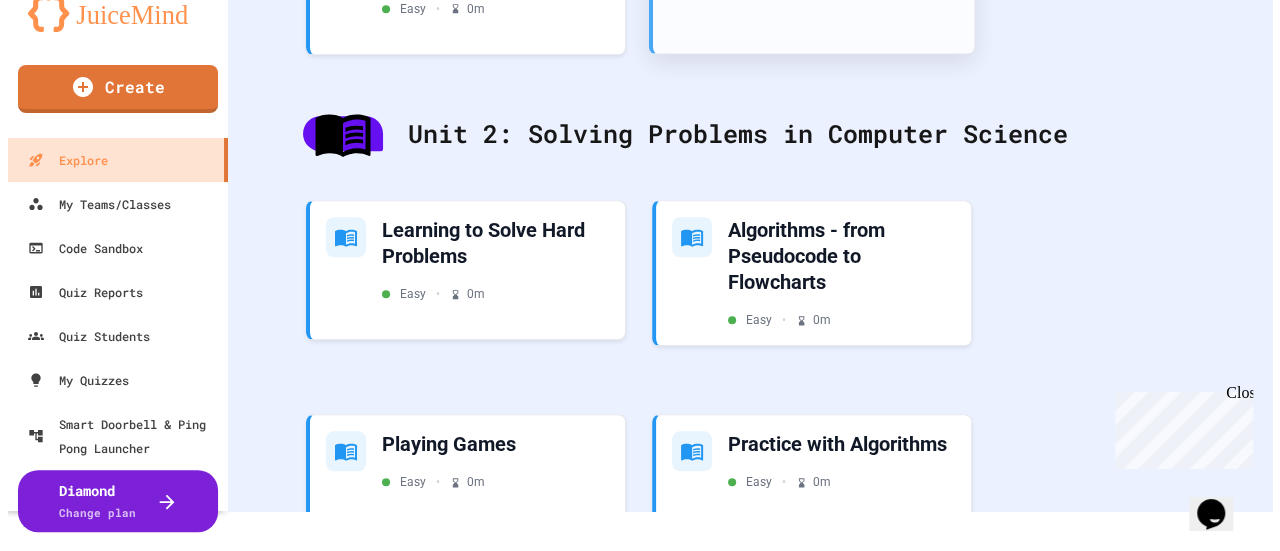 scroll, scrollTop: 850, scrollLeft: 0, axis: vertical 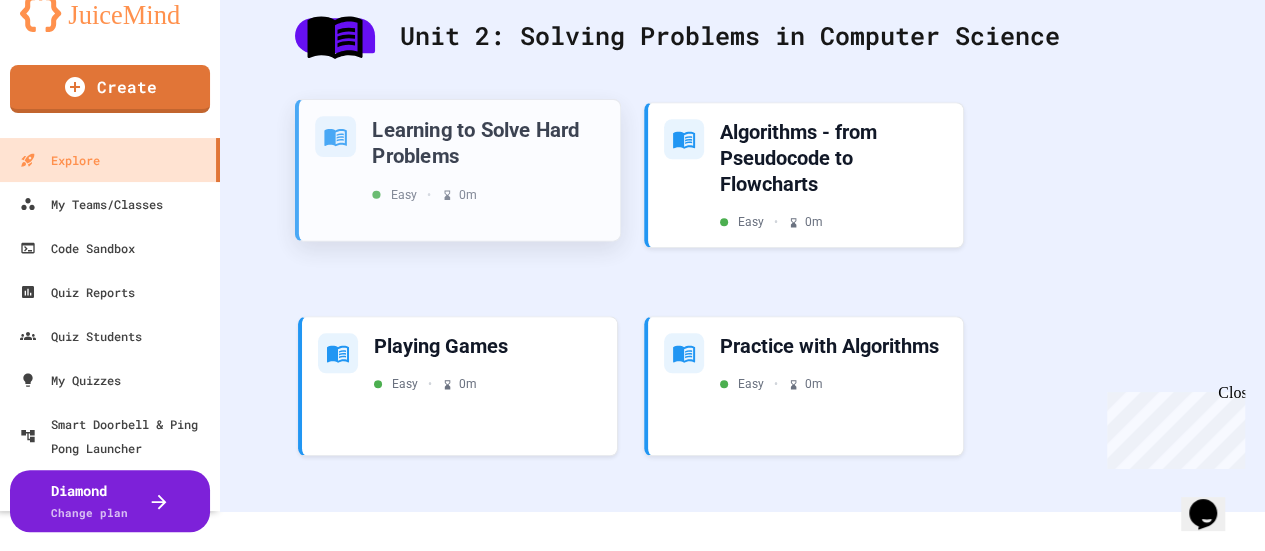 click on "Learning to Solve Hard Problems Easy • 0 m" at bounding box center (488, 160) 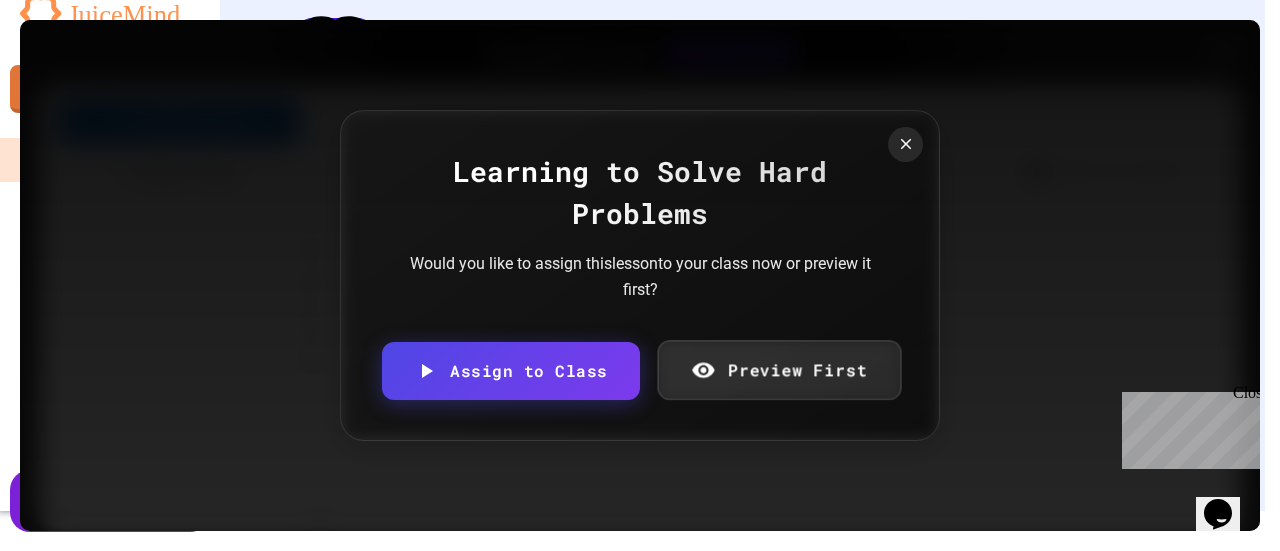 click on "Learning to Solve Hard Problems Would you like to assign this  lesson  to your class now or preview it first? Assign to Class Preview First" at bounding box center [640, 275] 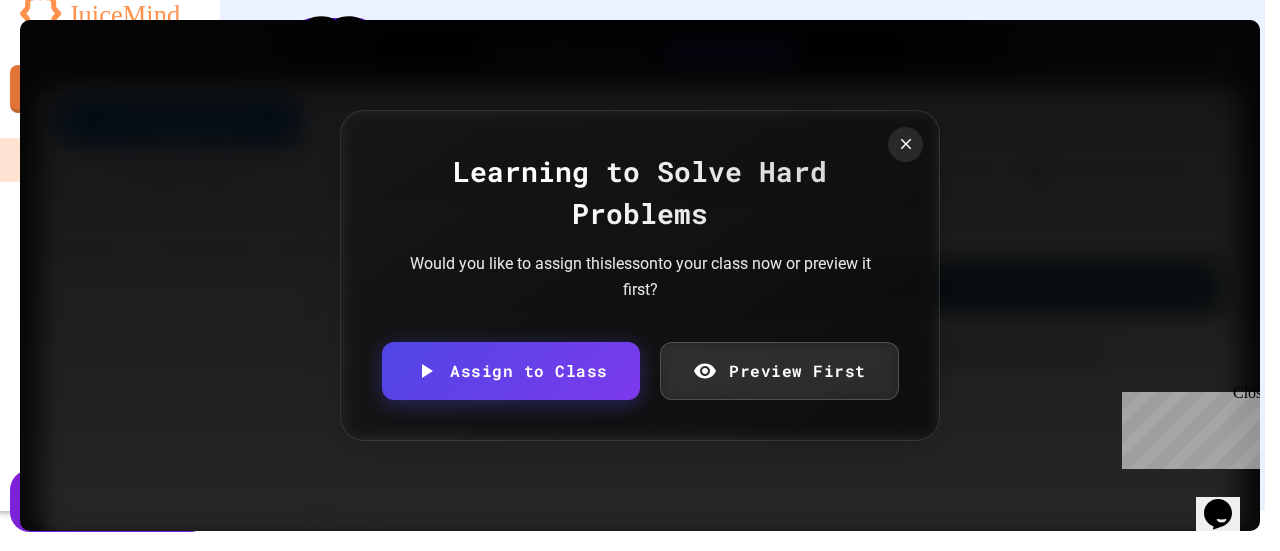 click on "Learning to Solve Hard Problems Would you like to assign this  lesson  to your class now or preview it first? Assign to Class Preview First" at bounding box center (640, 275) 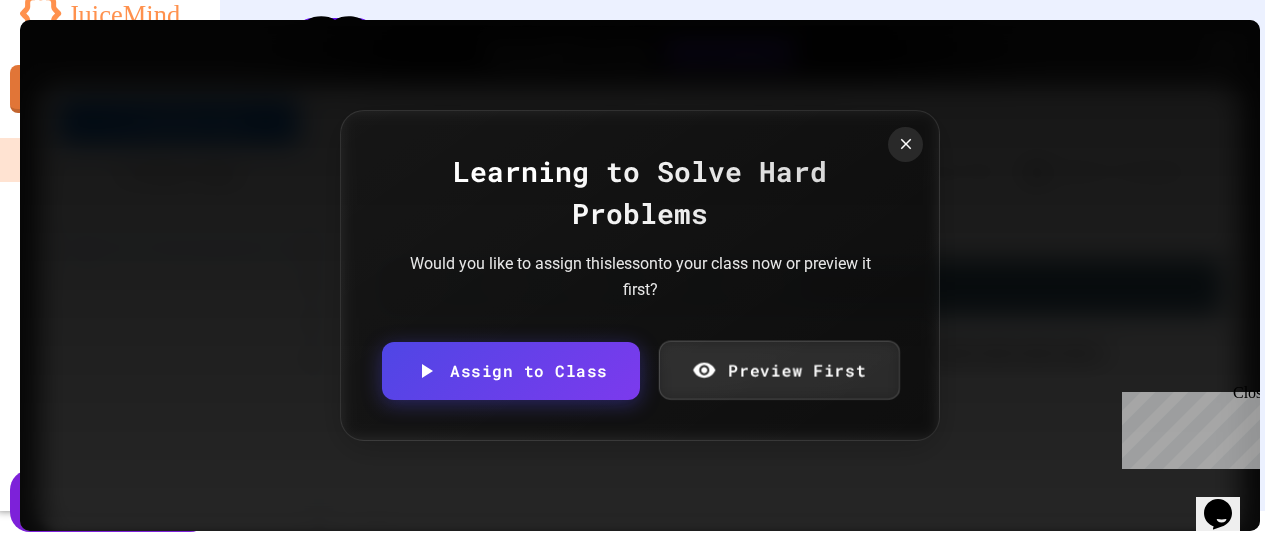 click on "Preview First" at bounding box center [778, 370] 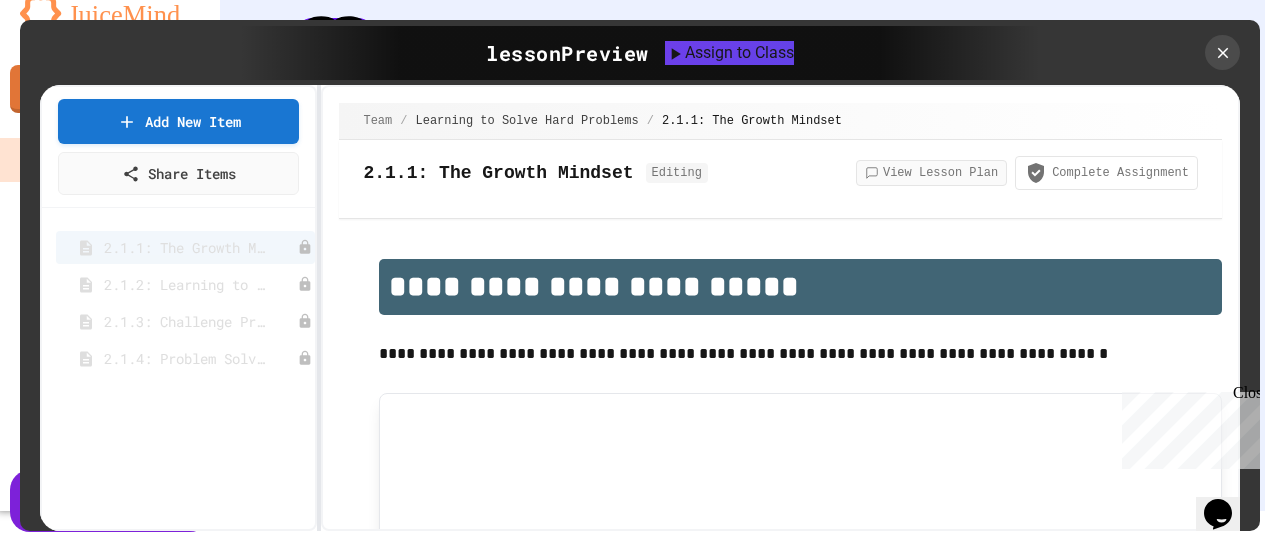 click on "View Lesson Plan" at bounding box center (931, 173) 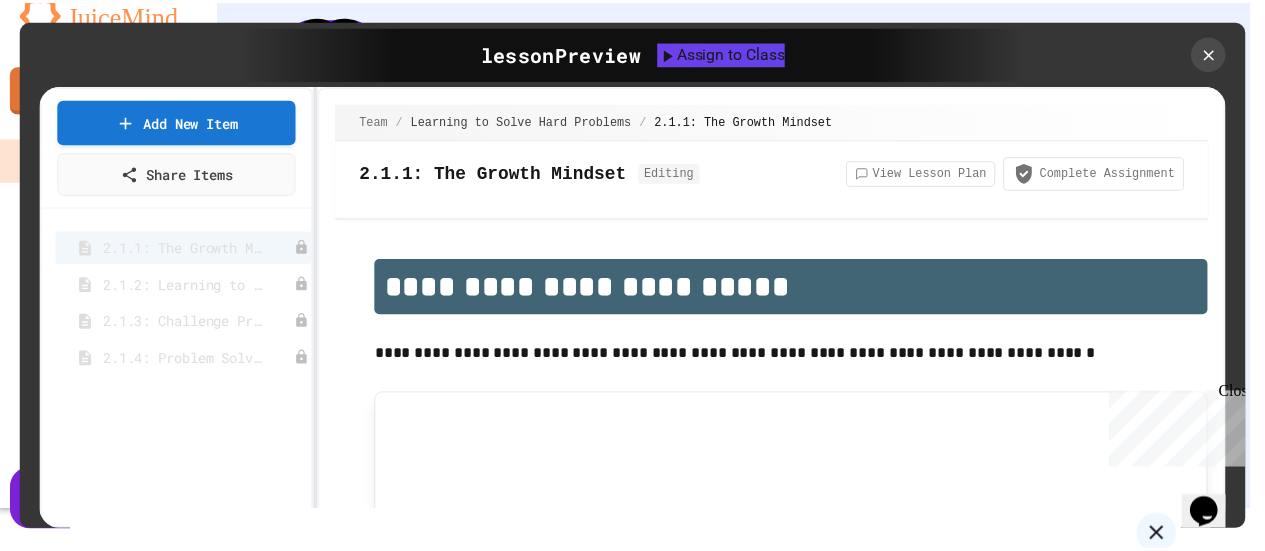 scroll, scrollTop: 0, scrollLeft: 0, axis: both 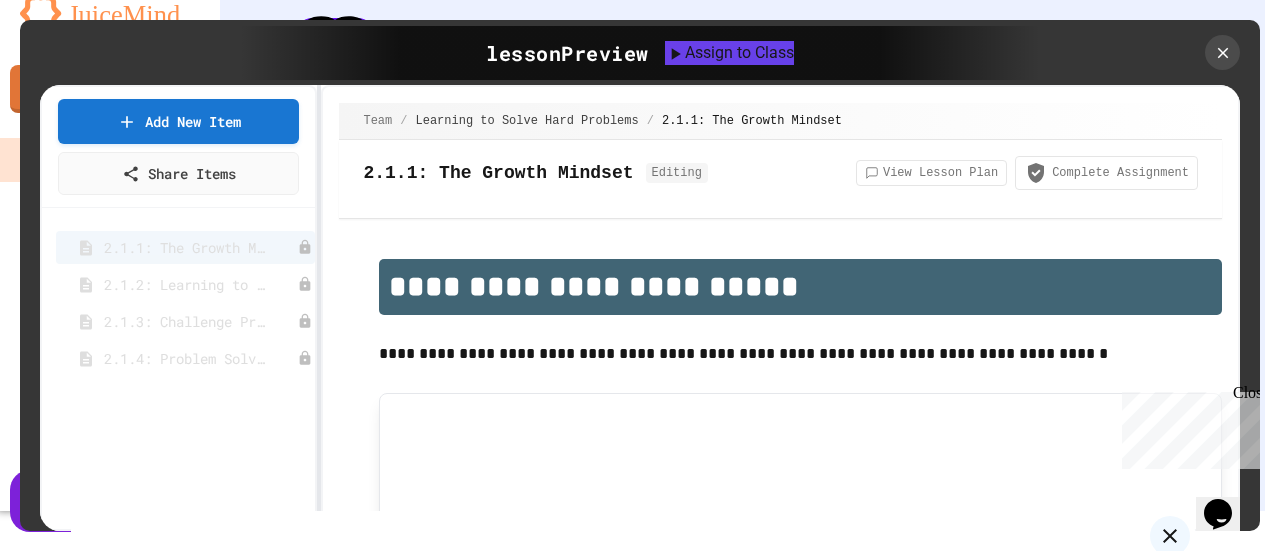 click at bounding box center [1170, 536] 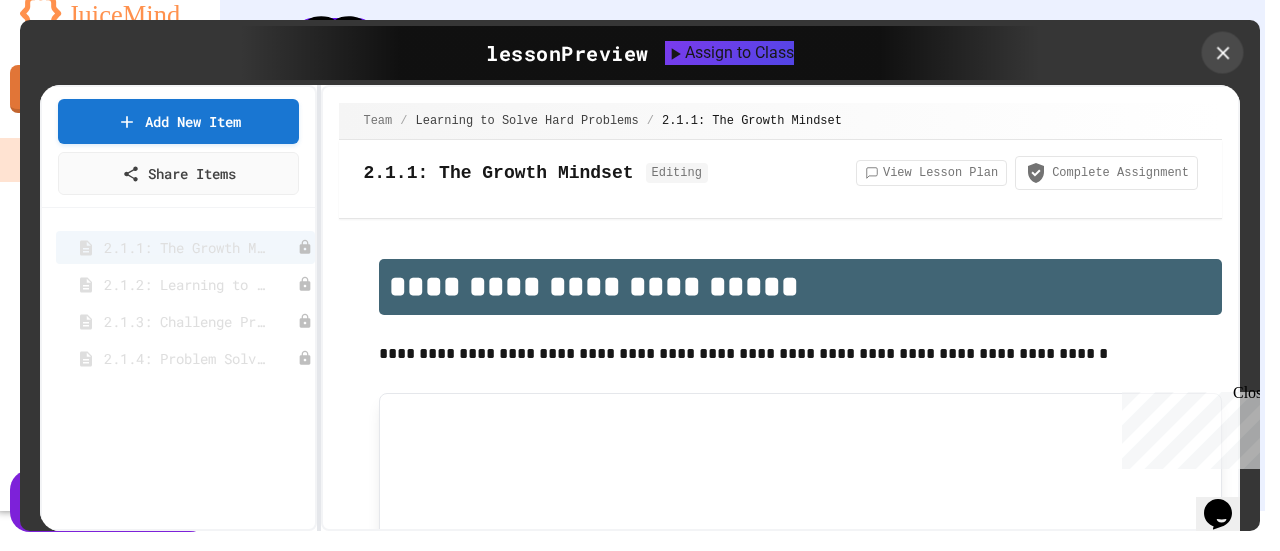 click 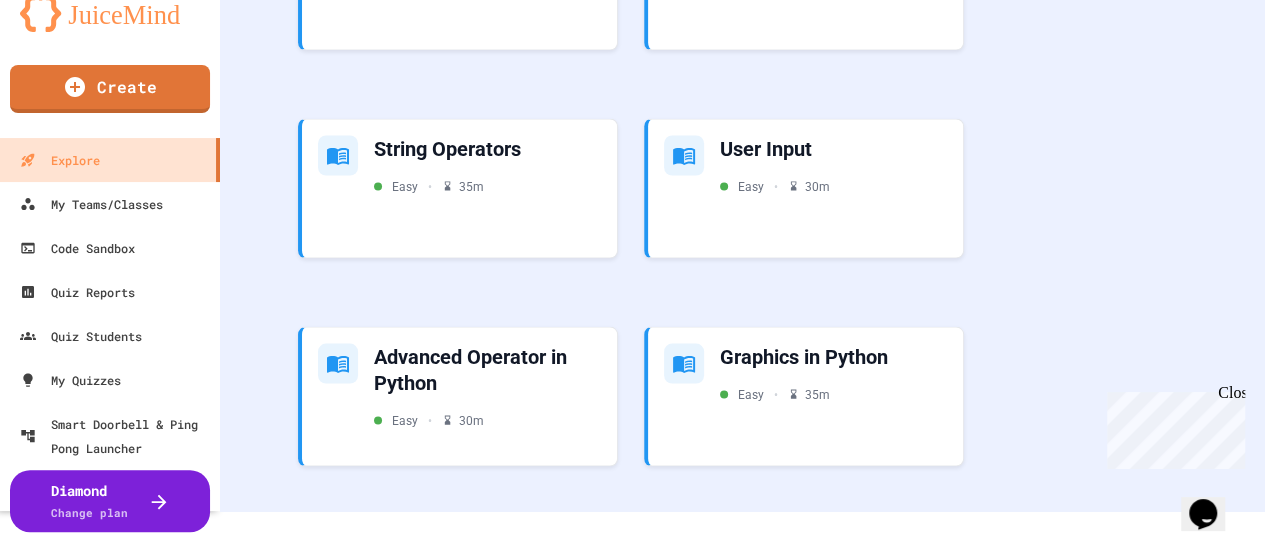 scroll, scrollTop: 2350, scrollLeft: 0, axis: vertical 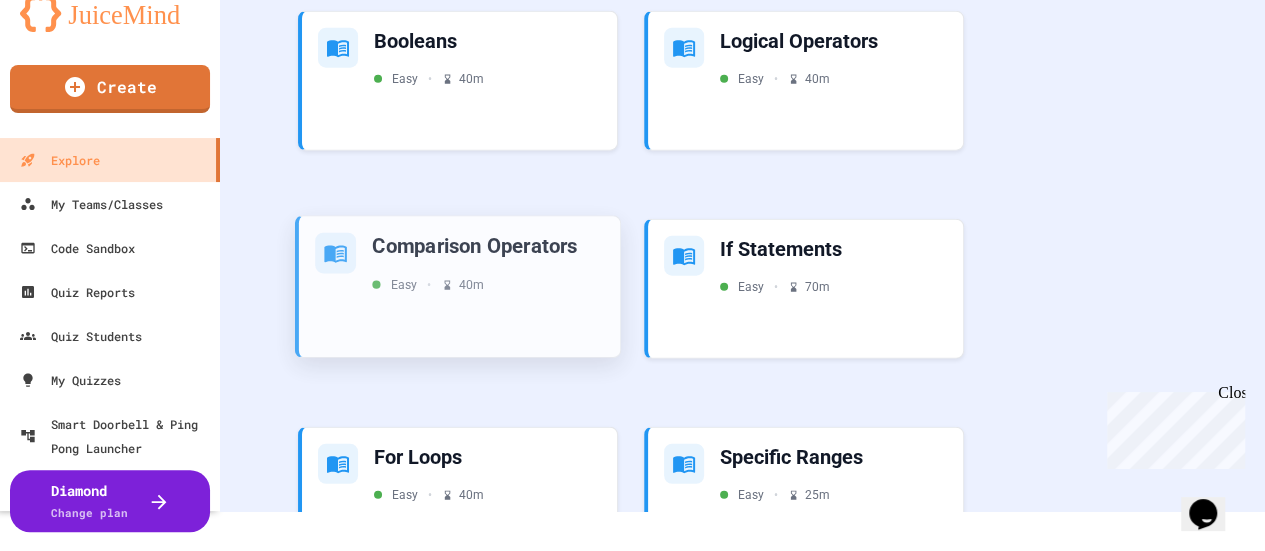 click on "Comparison Operators" at bounding box center (488, 246) 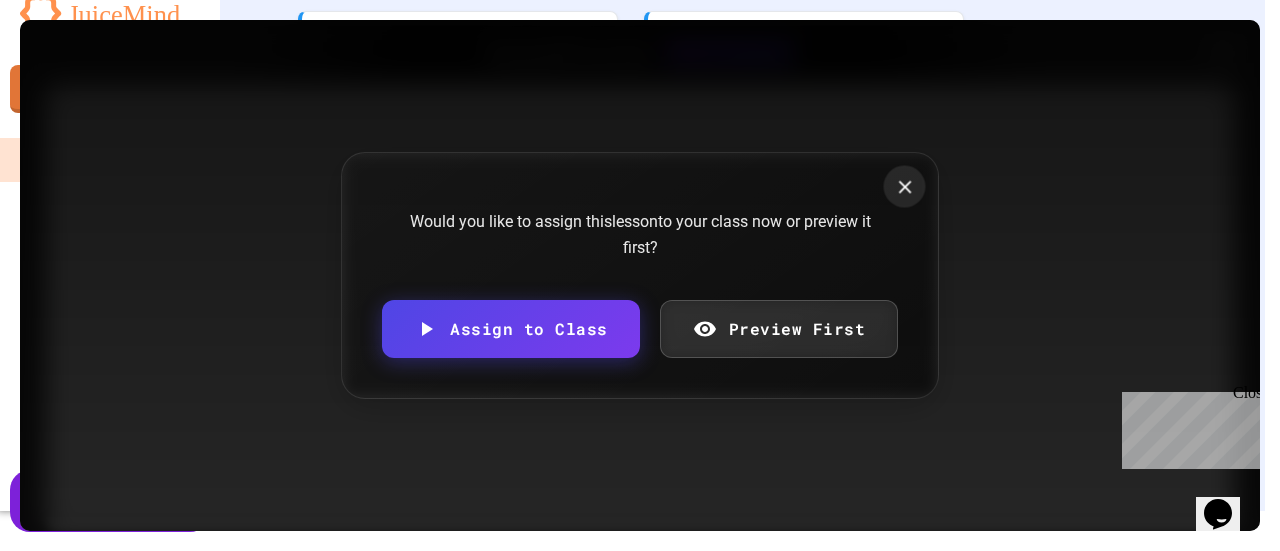 click 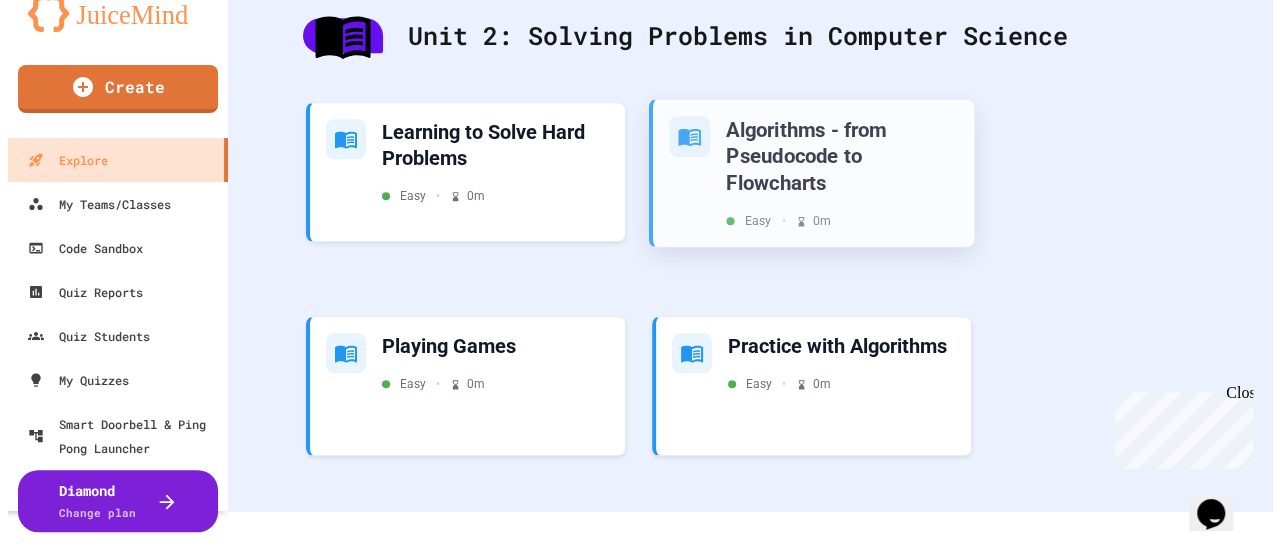 scroll, scrollTop: 950, scrollLeft: 0, axis: vertical 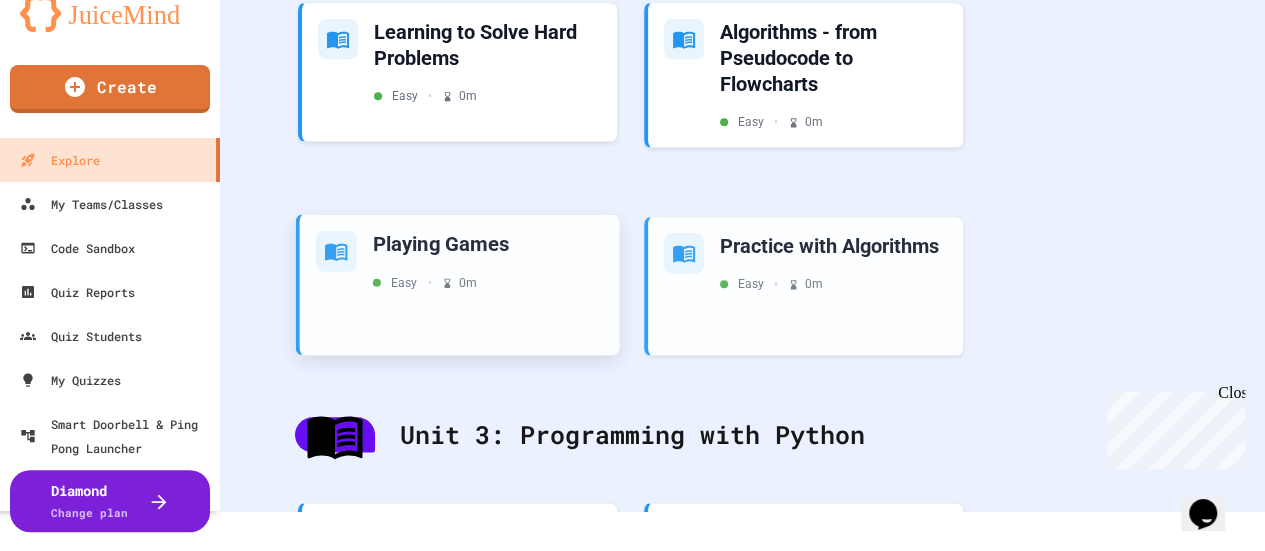 click on "Playing Games Easy • 0 m" at bounding box center (488, 261) 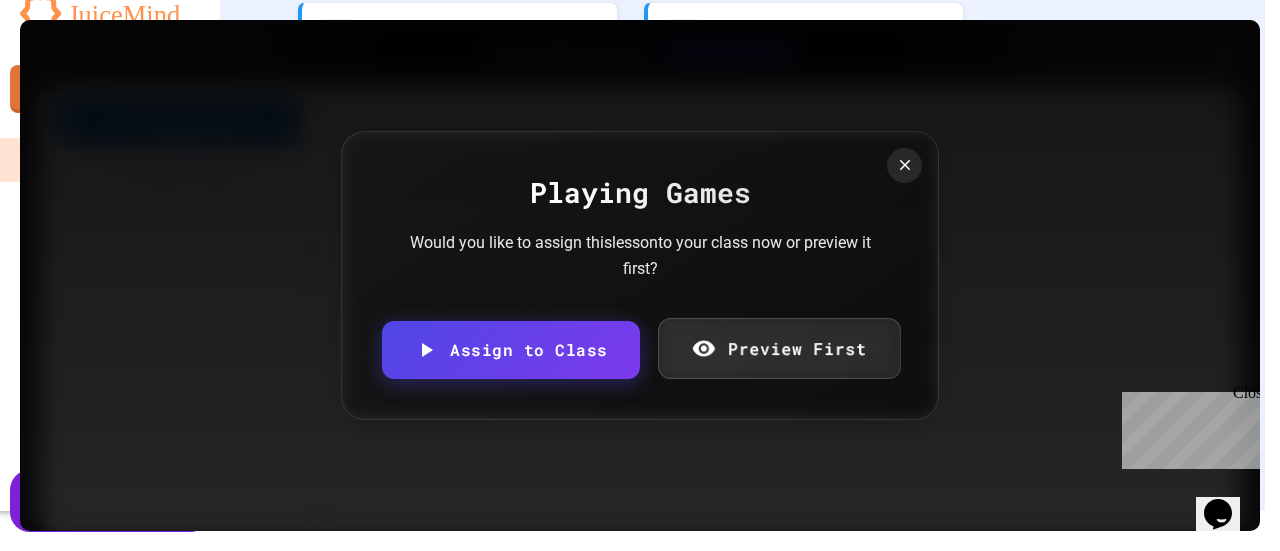 click on "Preview First" at bounding box center (779, 348) 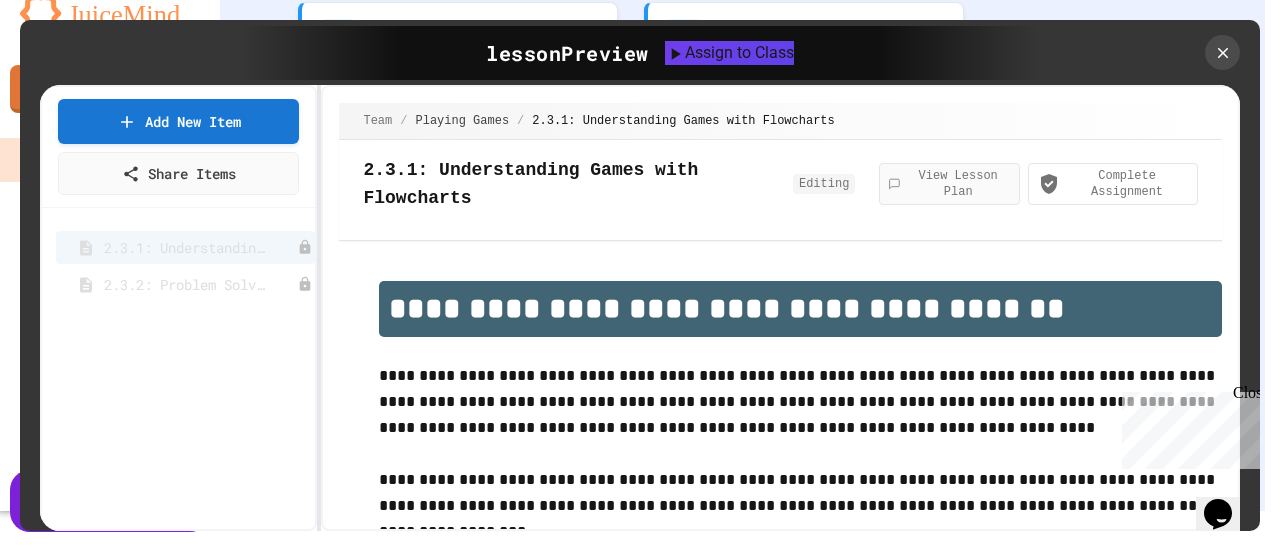 click on "View Lesson Plan" at bounding box center (949, 184) 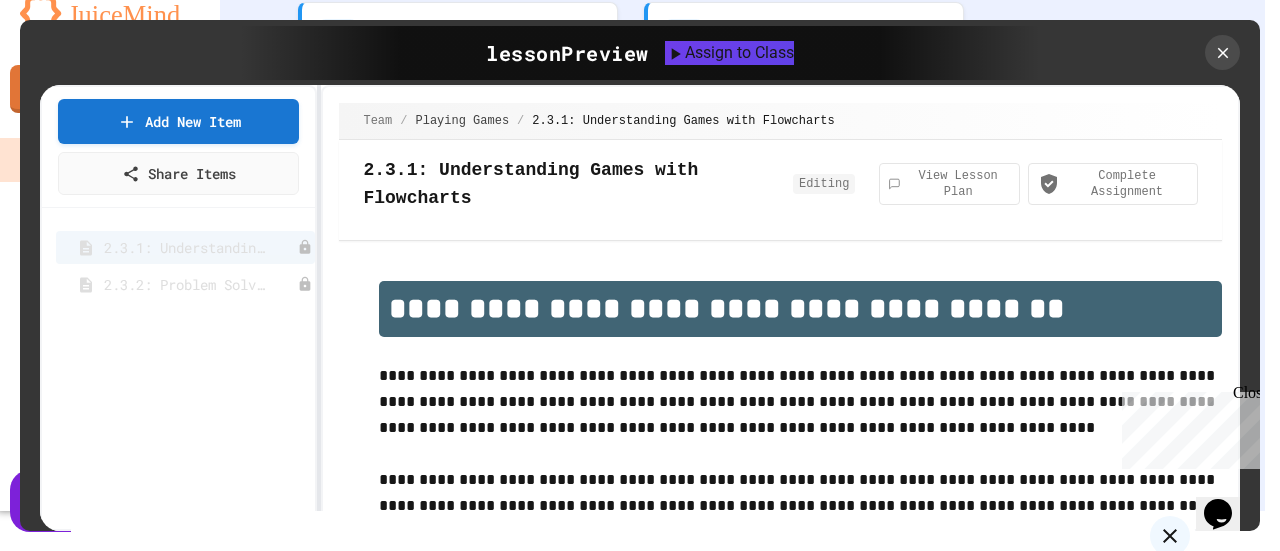 click 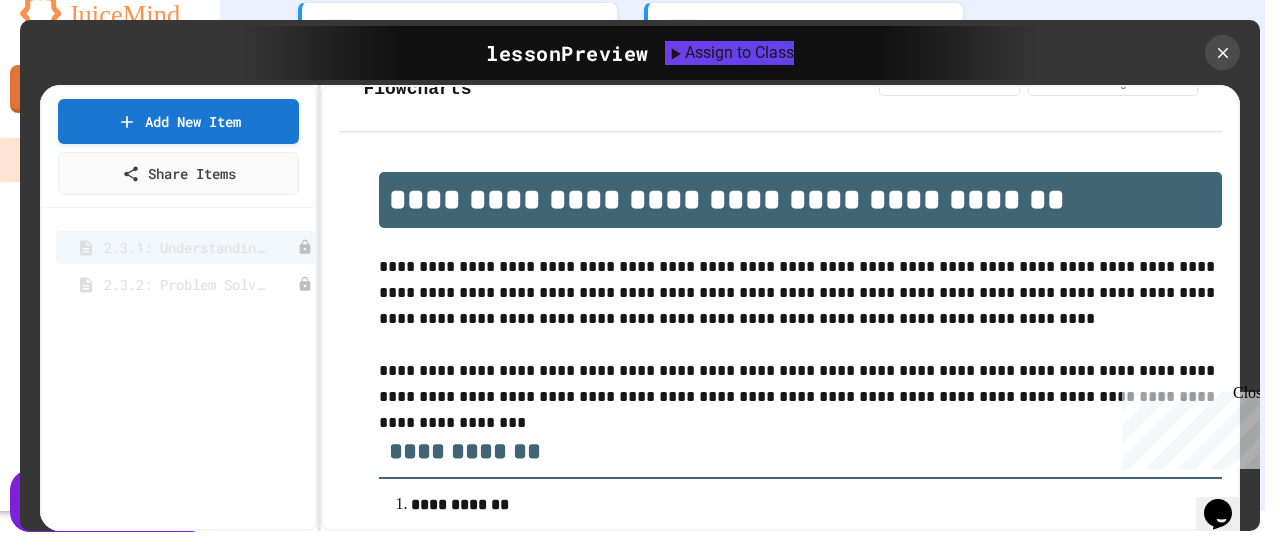 scroll, scrollTop: 200, scrollLeft: 0, axis: vertical 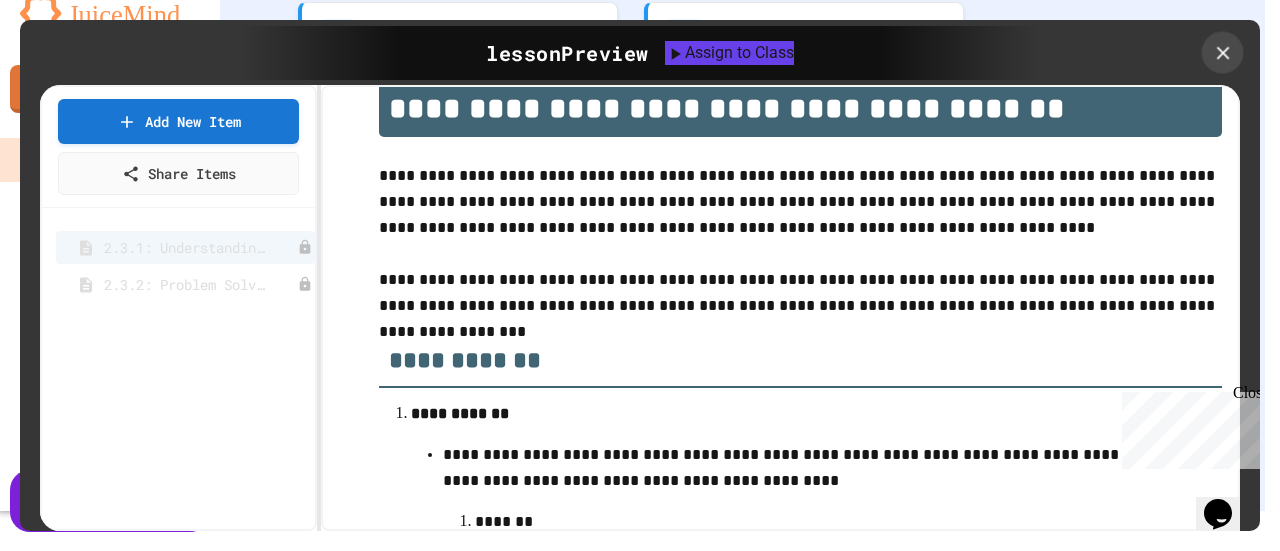 click 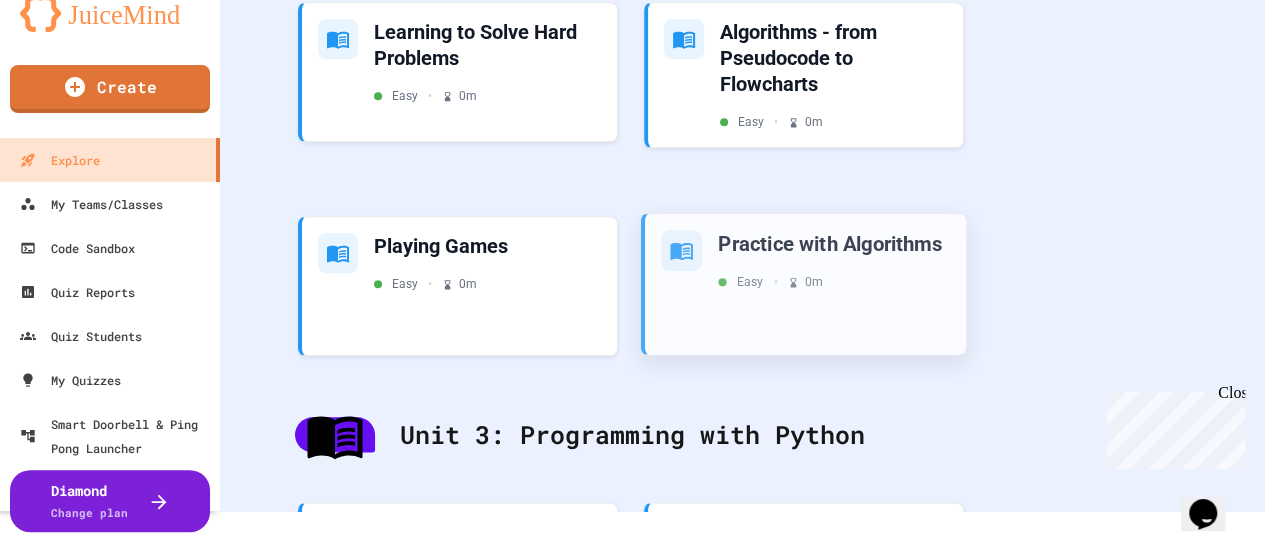 click on "Easy • 0 m" at bounding box center (770, 282) 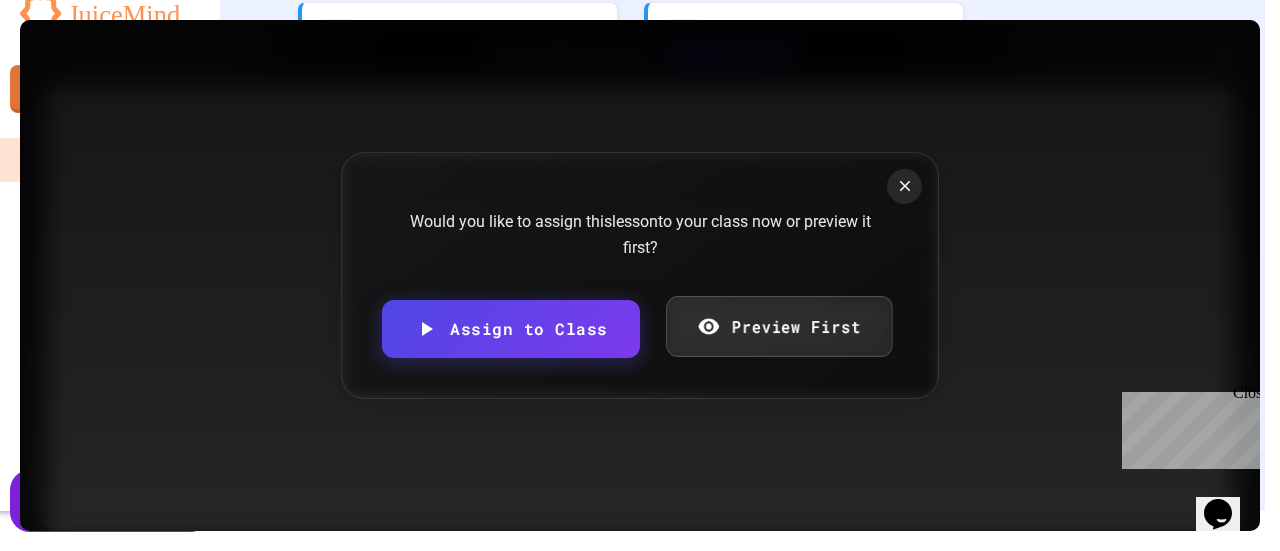 click on "Preview First" at bounding box center [779, 326] 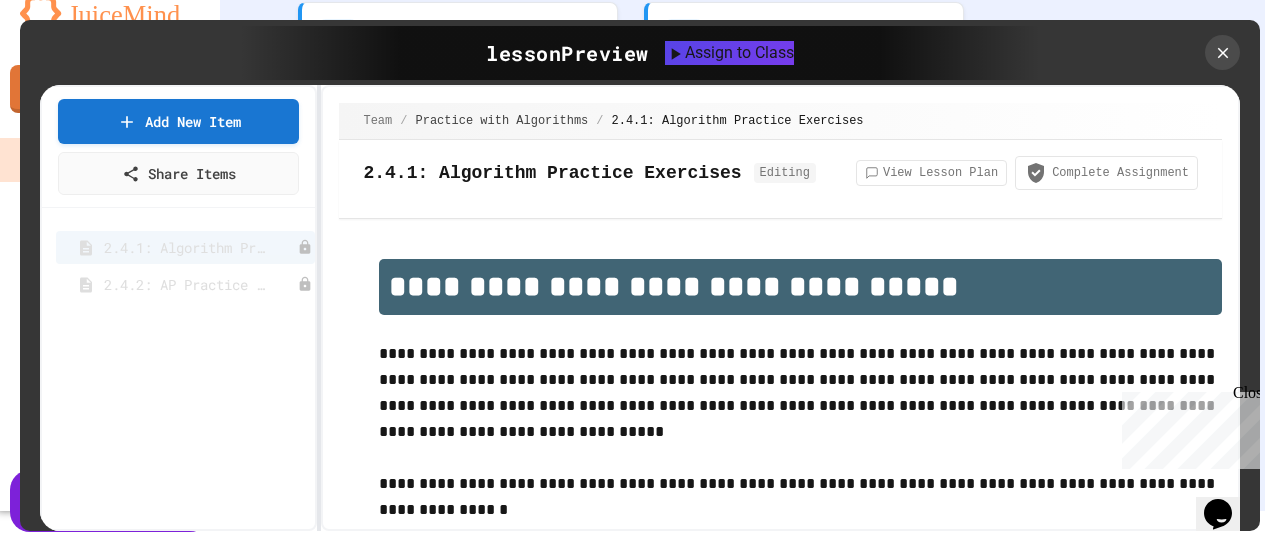 click on "View Lesson Plan Complete Assignment" at bounding box center (1027, 173) 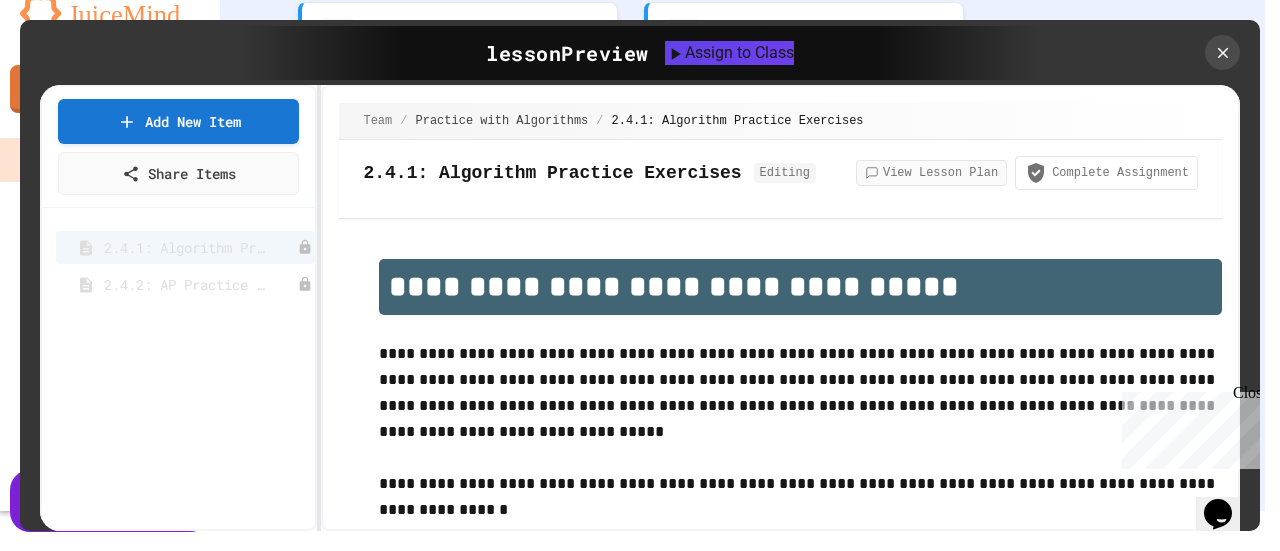 click on "View Lesson Plan" at bounding box center [931, 173] 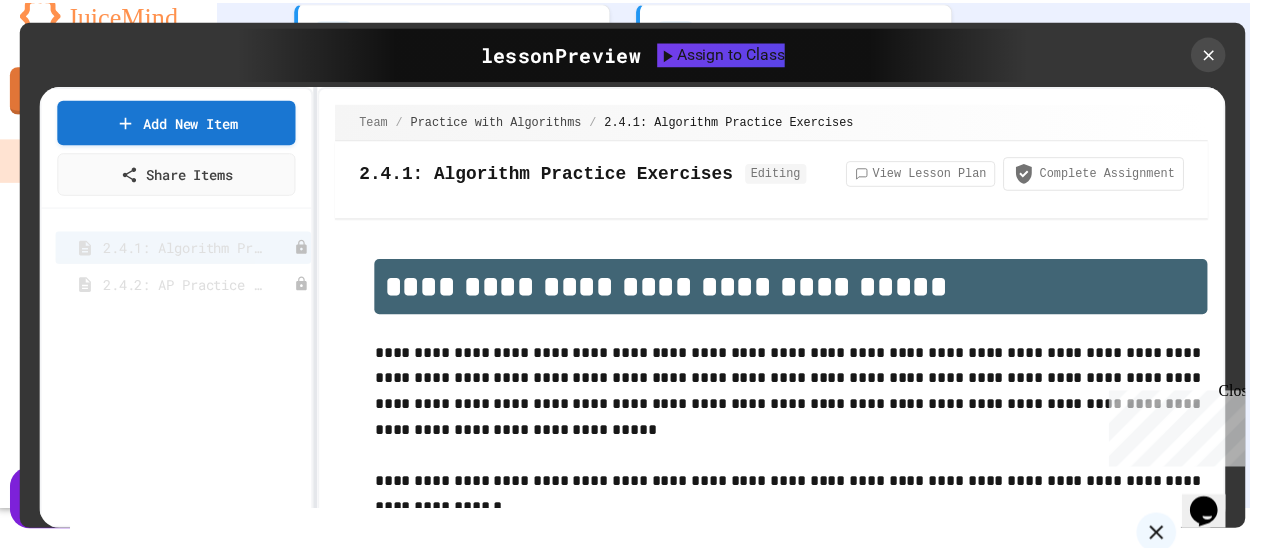 scroll, scrollTop: 400, scrollLeft: 0, axis: vertical 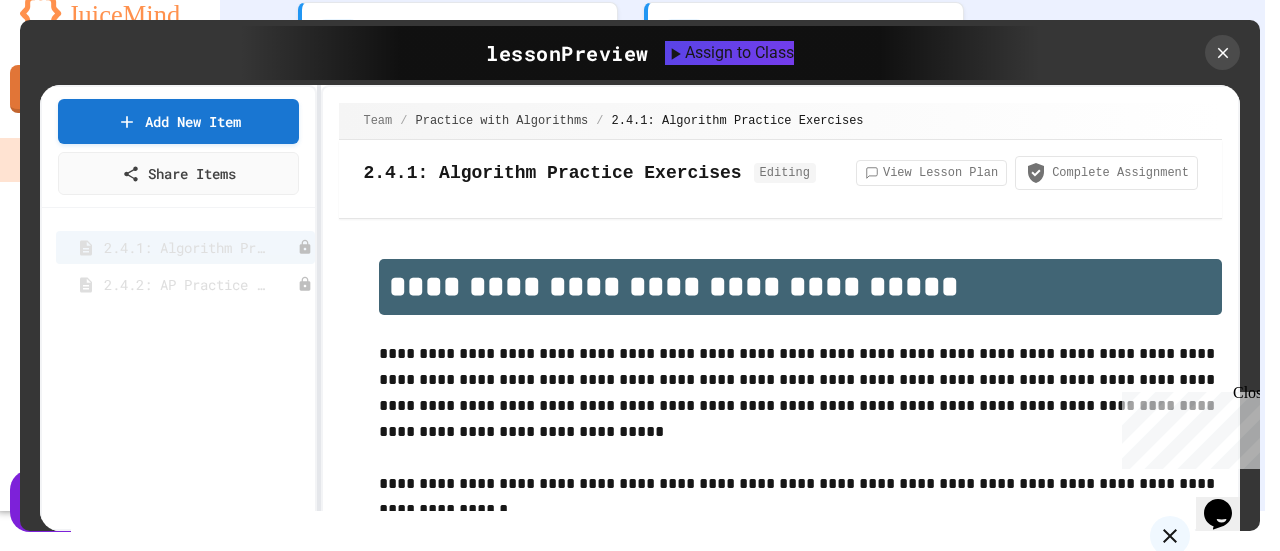 click 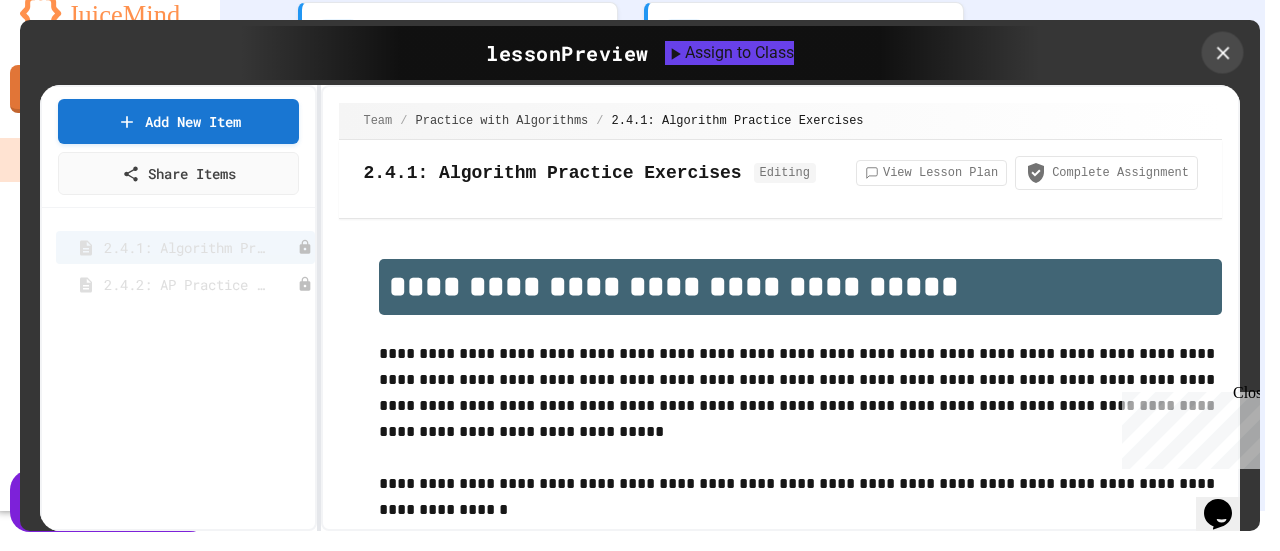 click 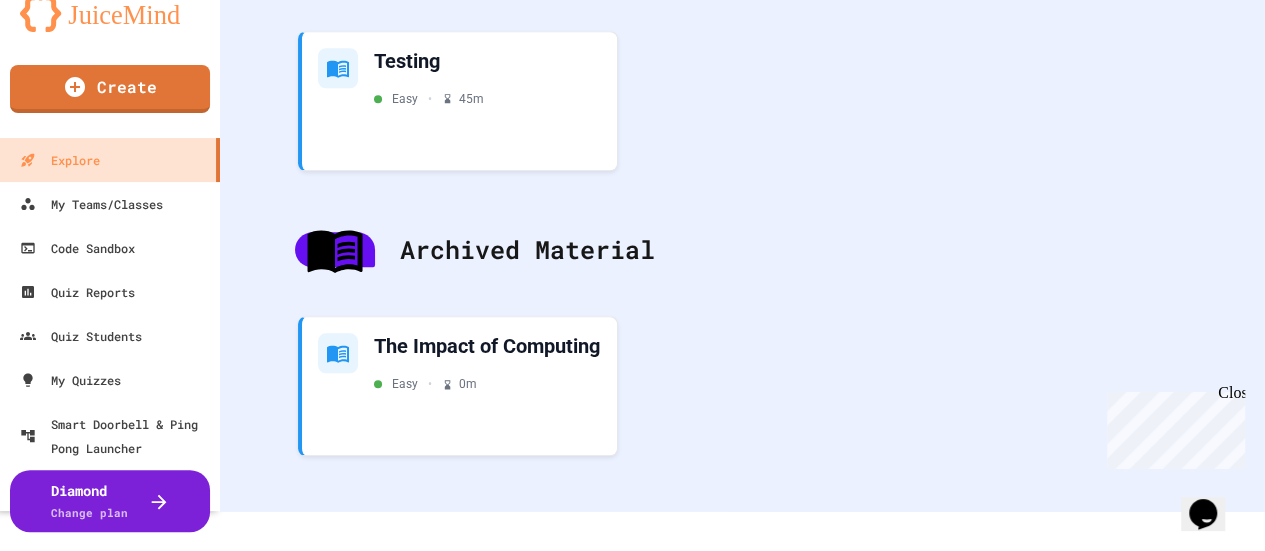 scroll, scrollTop: 8503, scrollLeft: 0, axis: vertical 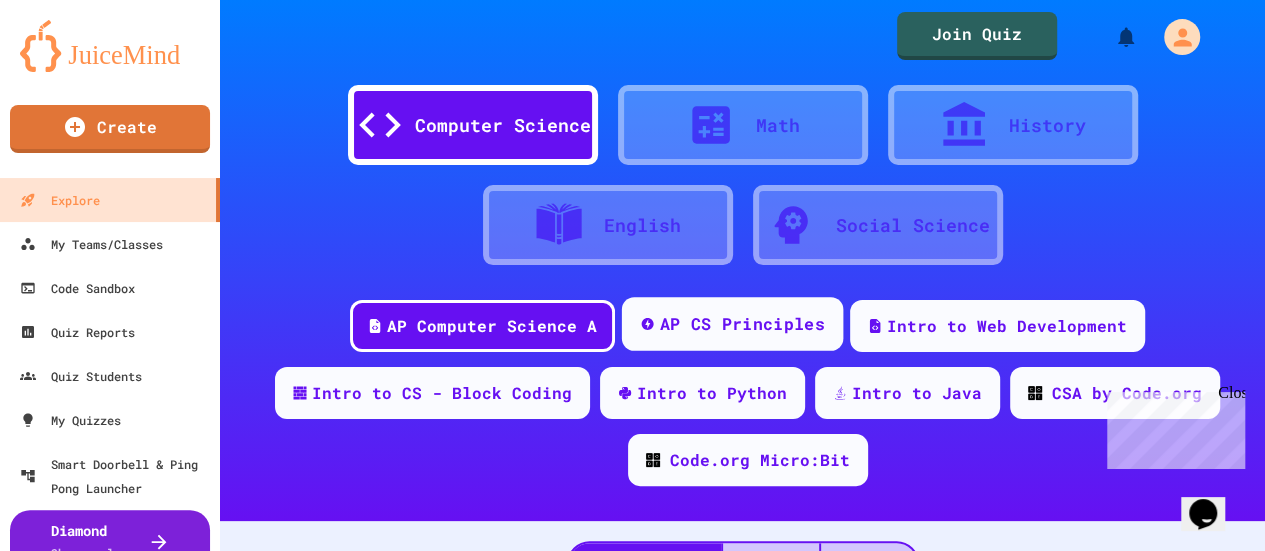 click on "AP CS Principles" at bounding box center (742, 324) 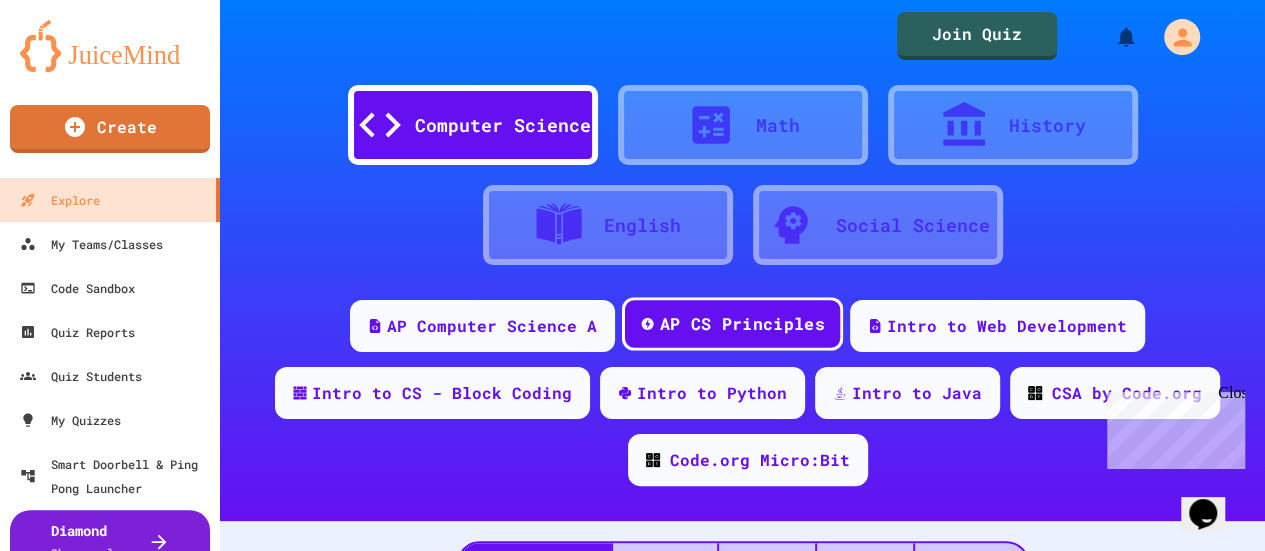 click on "AP CS Principles" at bounding box center [742, 324] 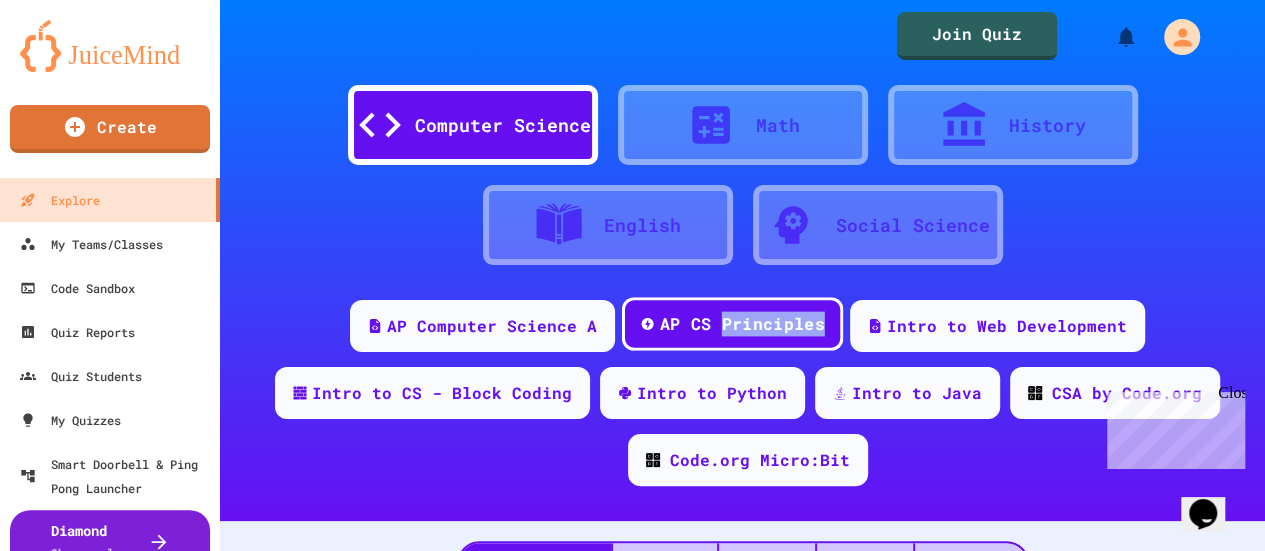 click on "AP CS Principles" at bounding box center (742, 324) 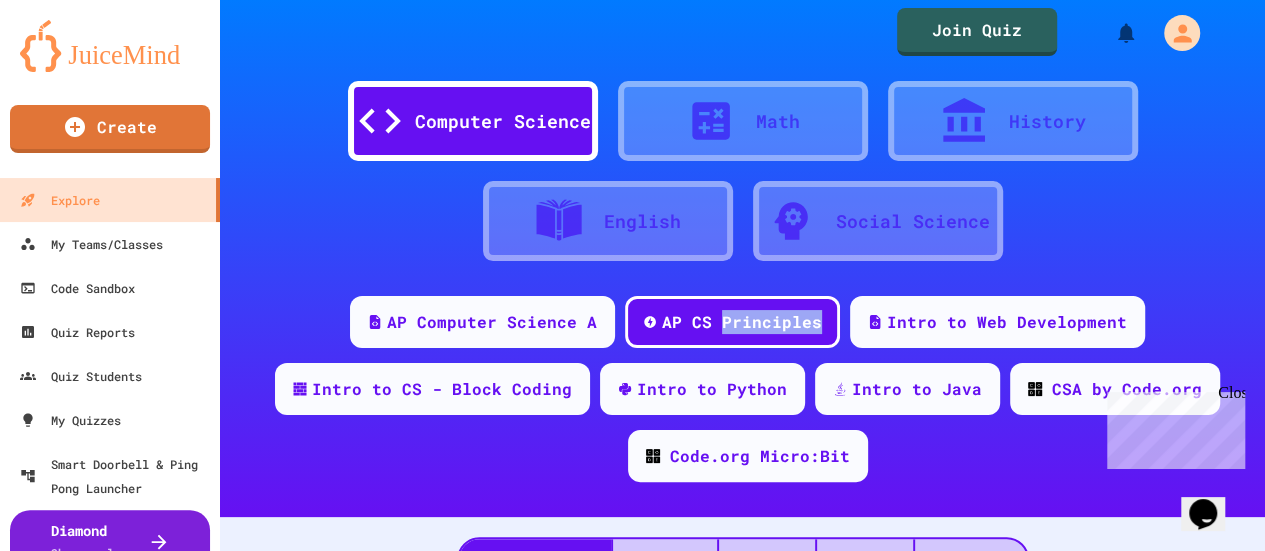 scroll, scrollTop: 0, scrollLeft: 0, axis: both 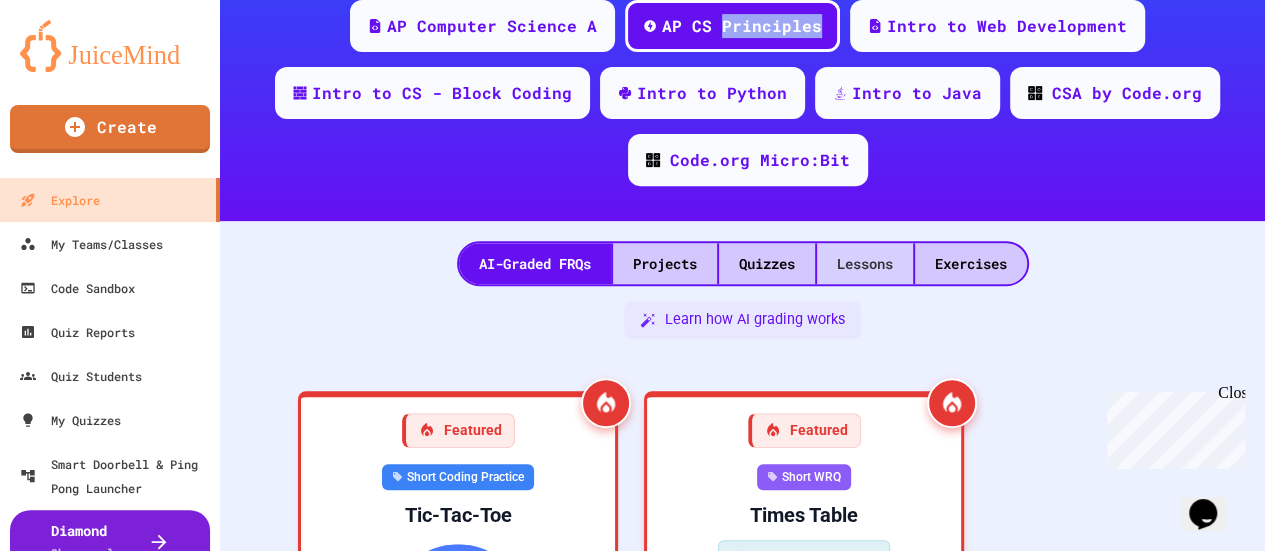 click on "Lessons" at bounding box center (865, 263) 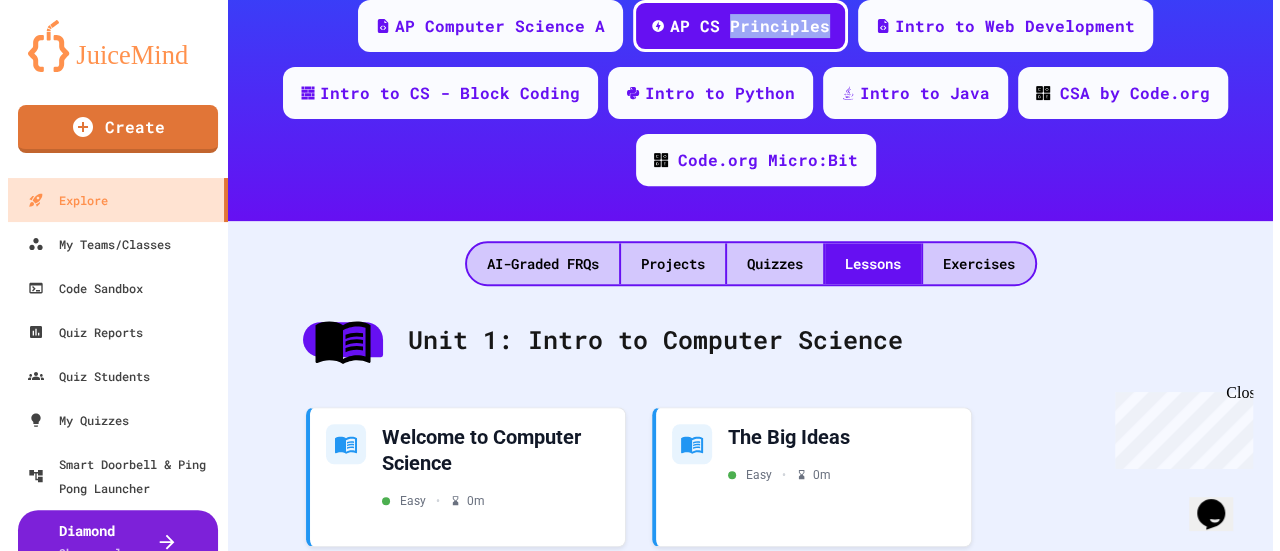 scroll, scrollTop: 400, scrollLeft: 0, axis: vertical 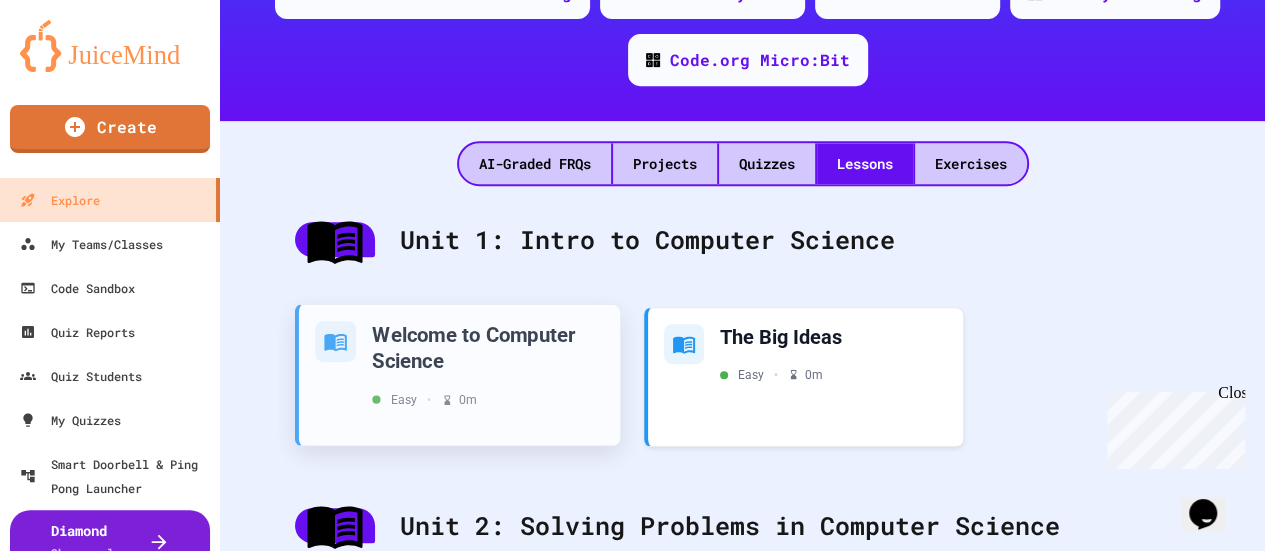 click on "Welcome to Computer Science" at bounding box center (488, 346) 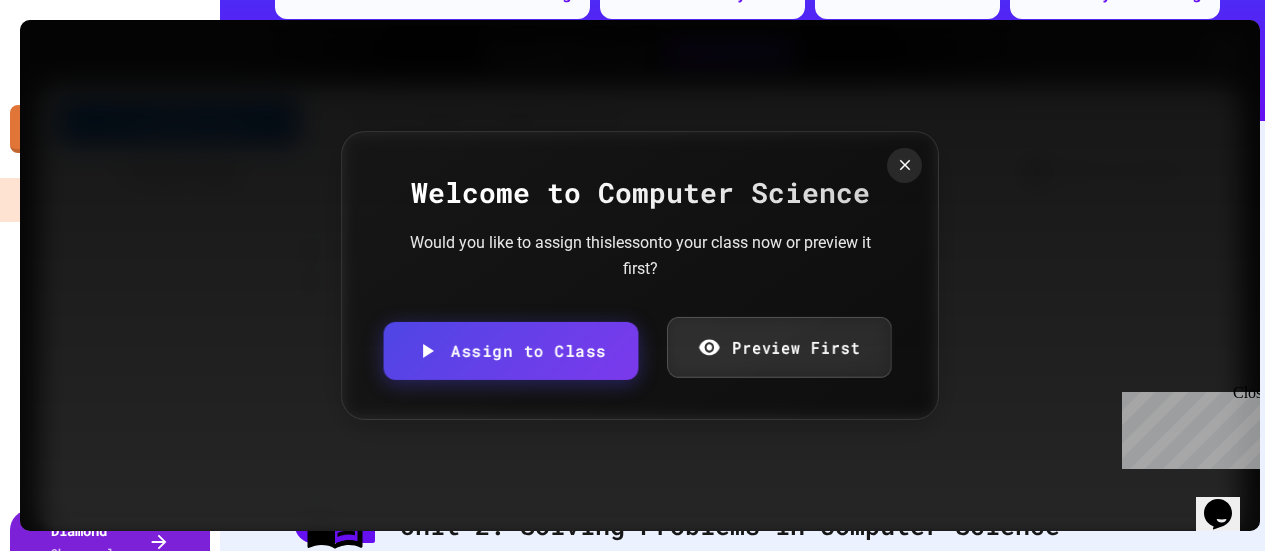 click on "Preview First" at bounding box center (778, 347) 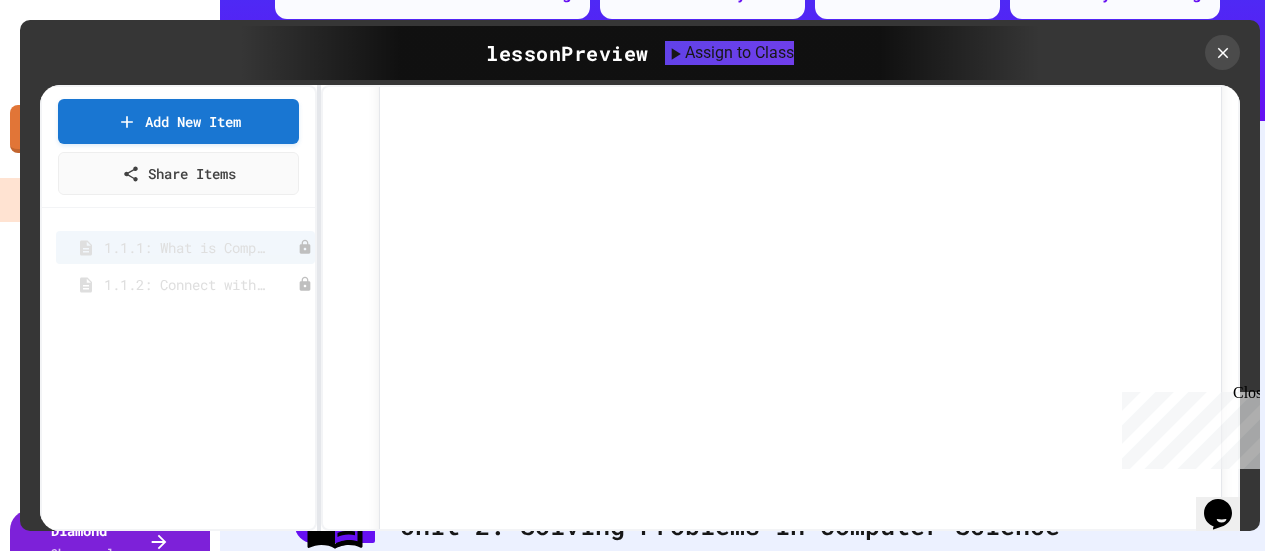 scroll, scrollTop: 0, scrollLeft: 0, axis: both 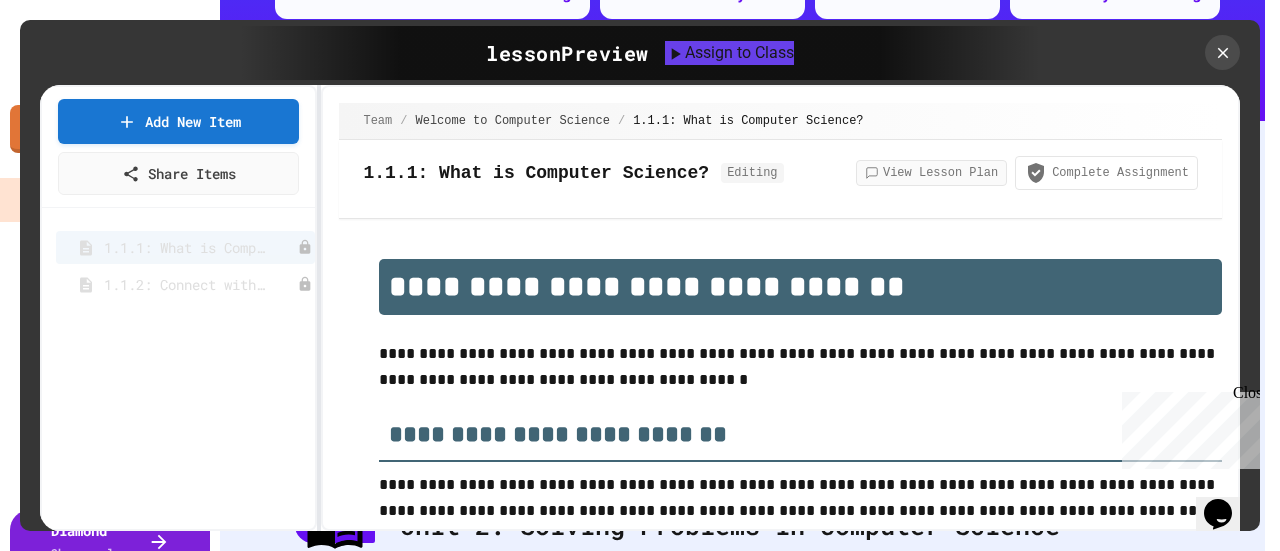 click on "View Lesson Plan" at bounding box center [931, 173] 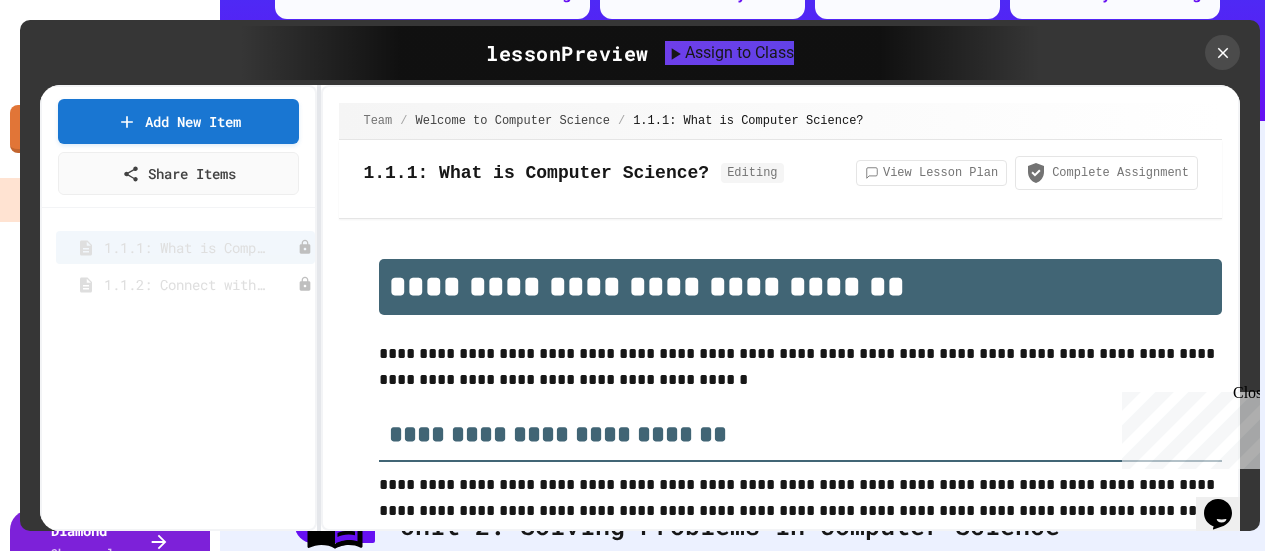 scroll, scrollTop: 2200, scrollLeft: 0, axis: vertical 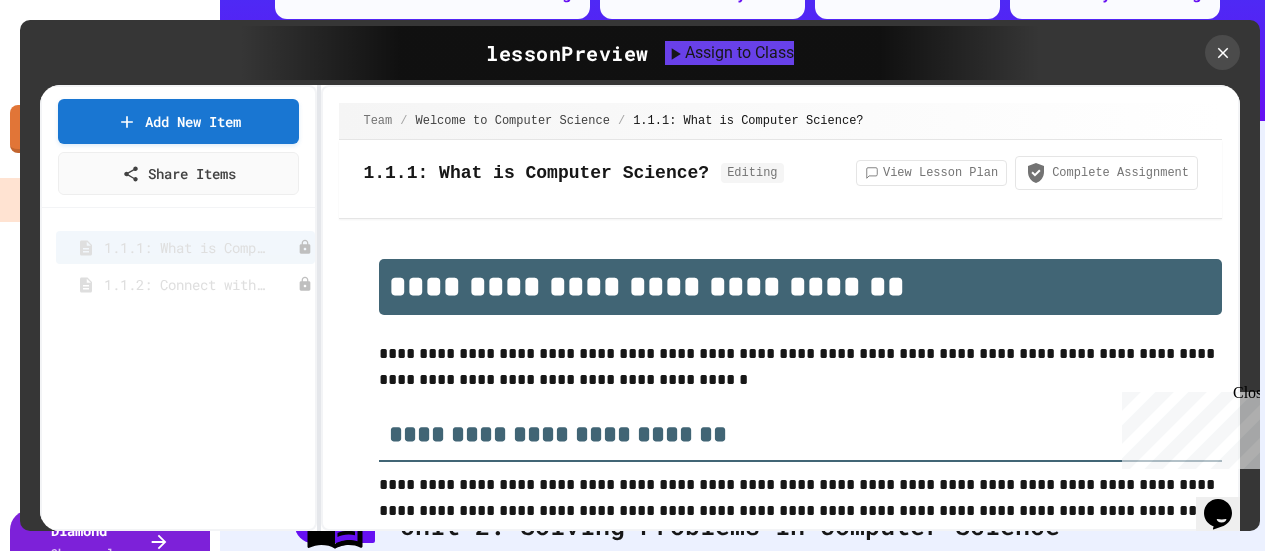 click 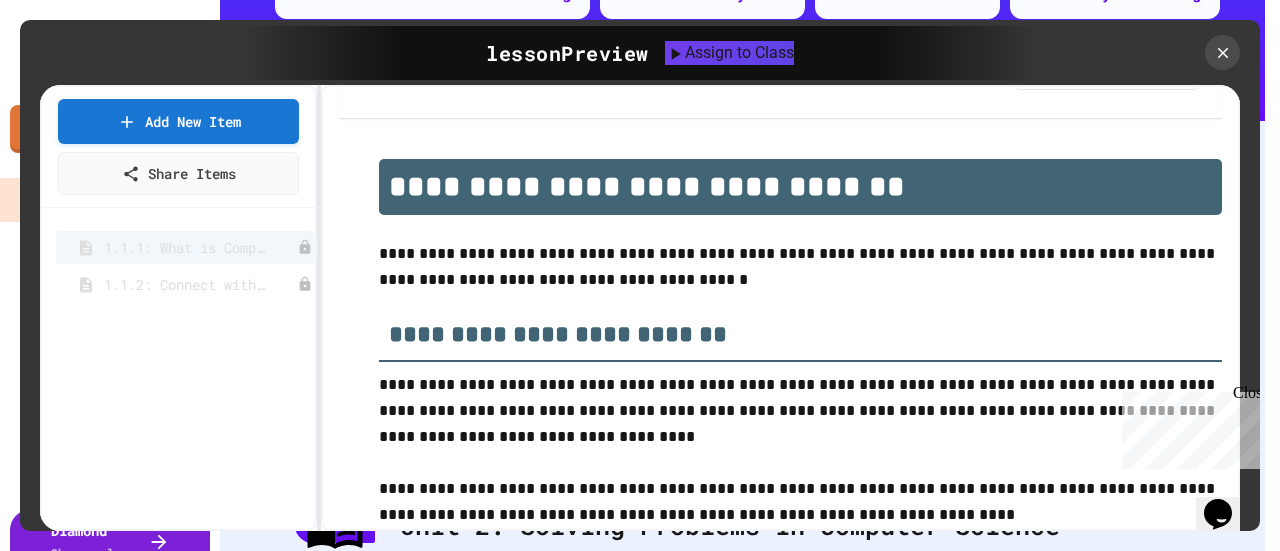 scroll, scrollTop: 0, scrollLeft: 0, axis: both 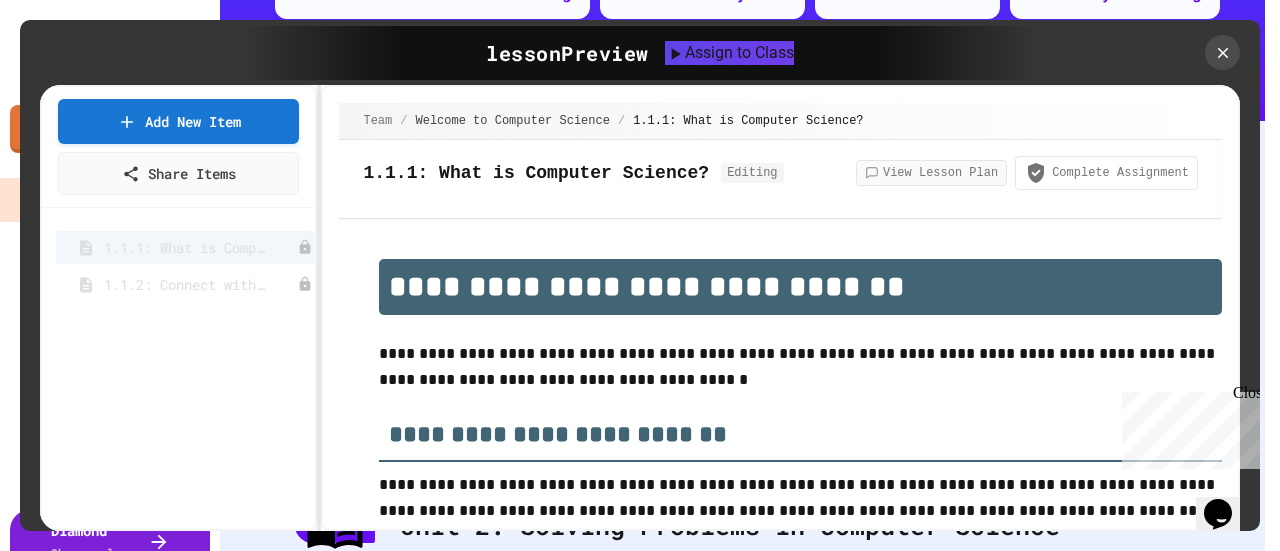 click on "View Lesson Plan" at bounding box center (931, 173) 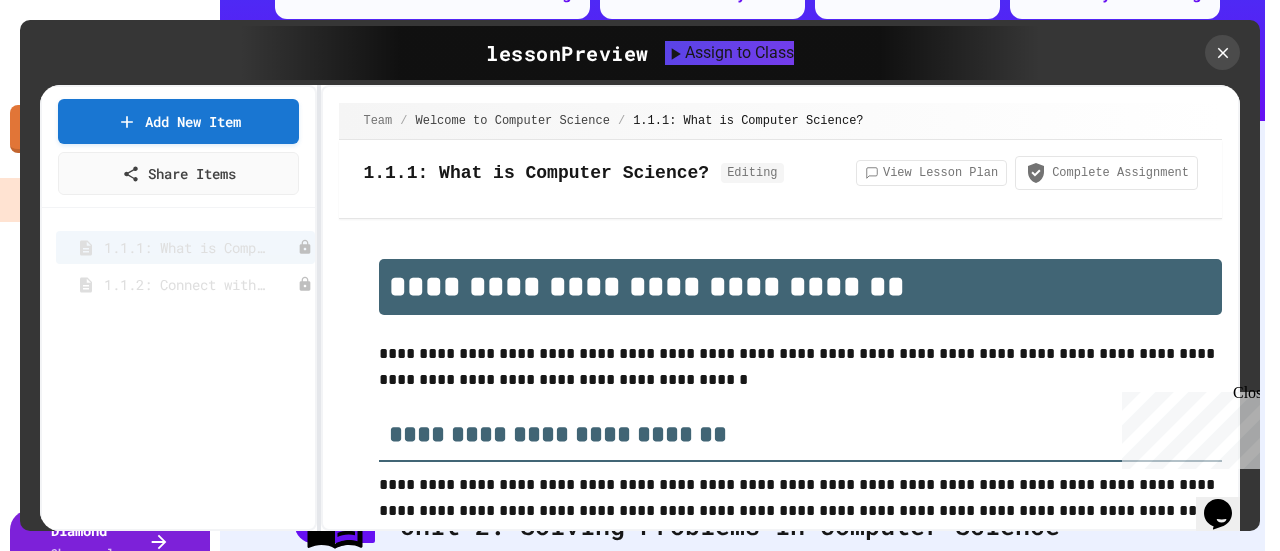 scroll, scrollTop: 400, scrollLeft: 0, axis: vertical 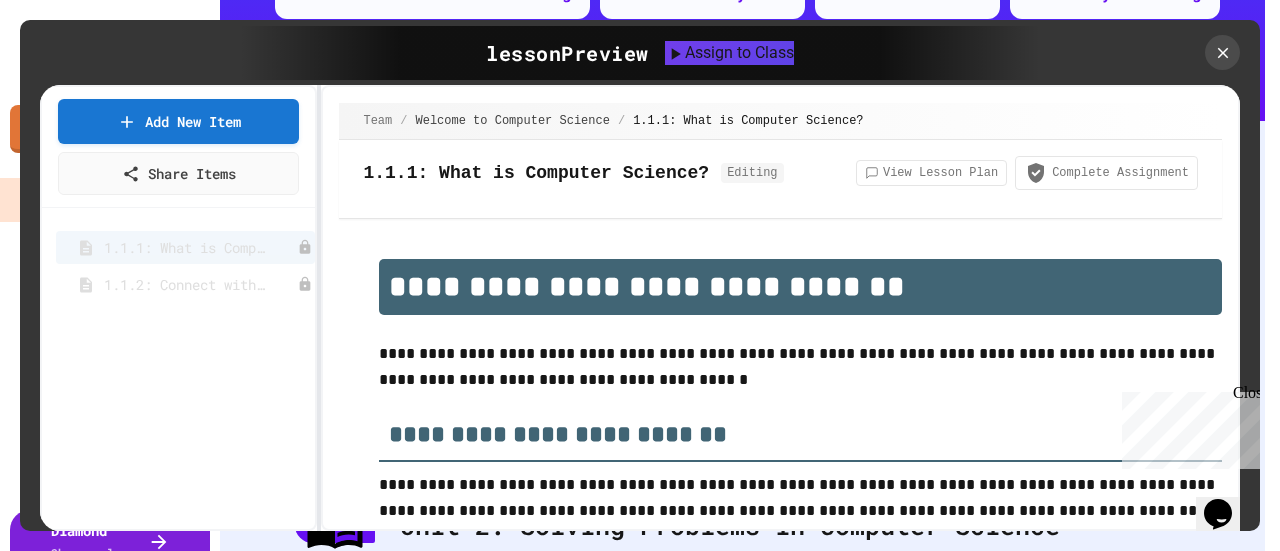 click 